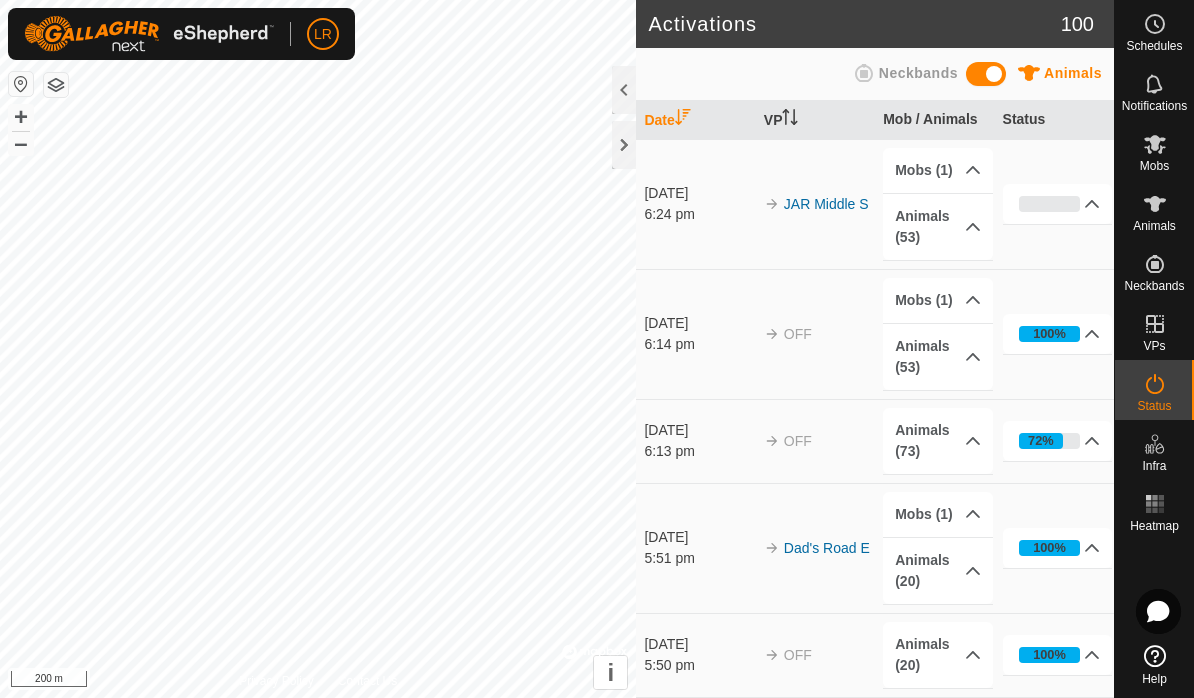 scroll, scrollTop: 0, scrollLeft: 0, axis: both 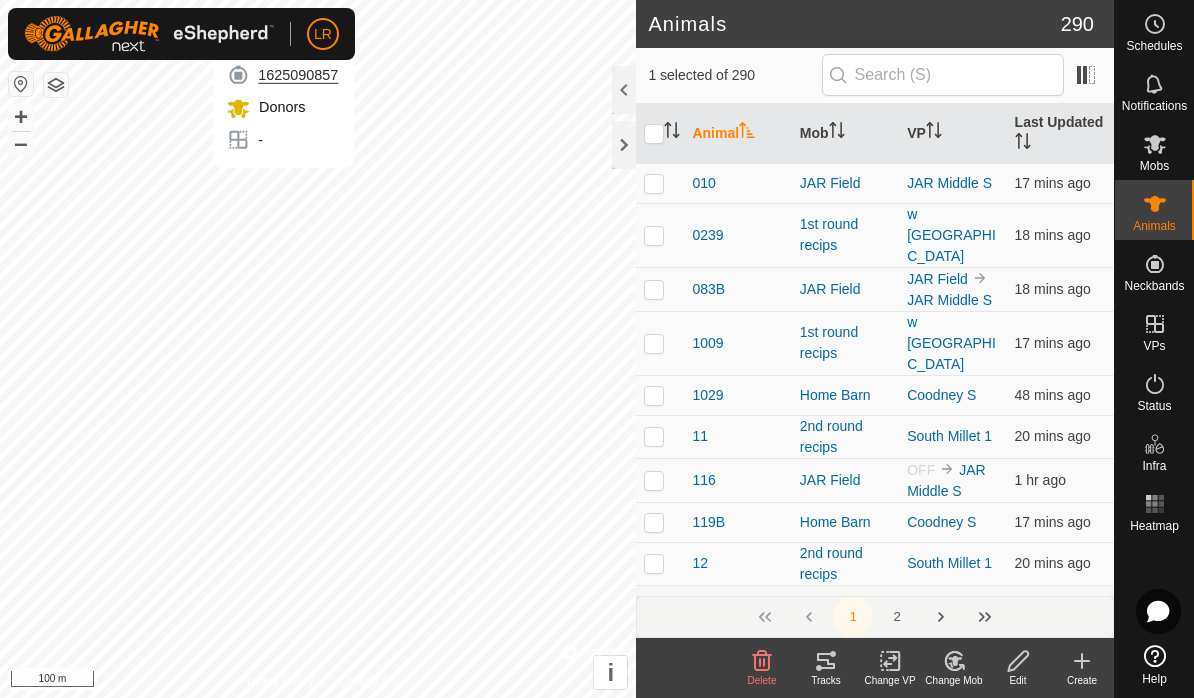 checkbox on "false" 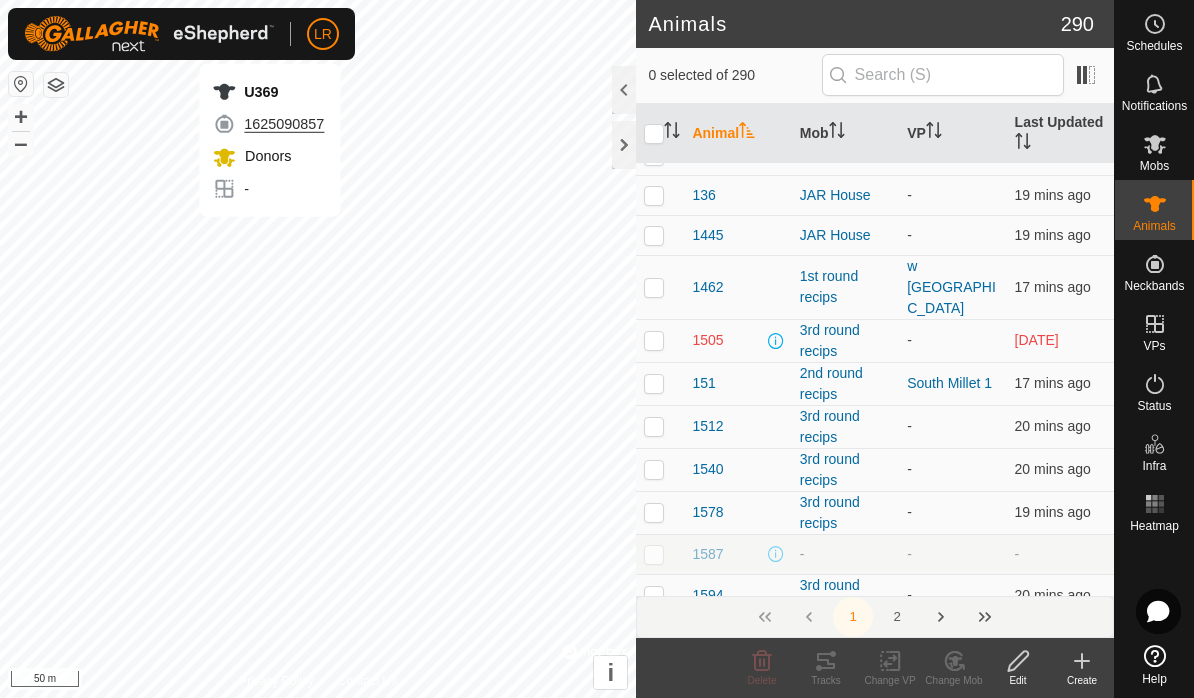scroll, scrollTop: 611, scrollLeft: 0, axis: vertical 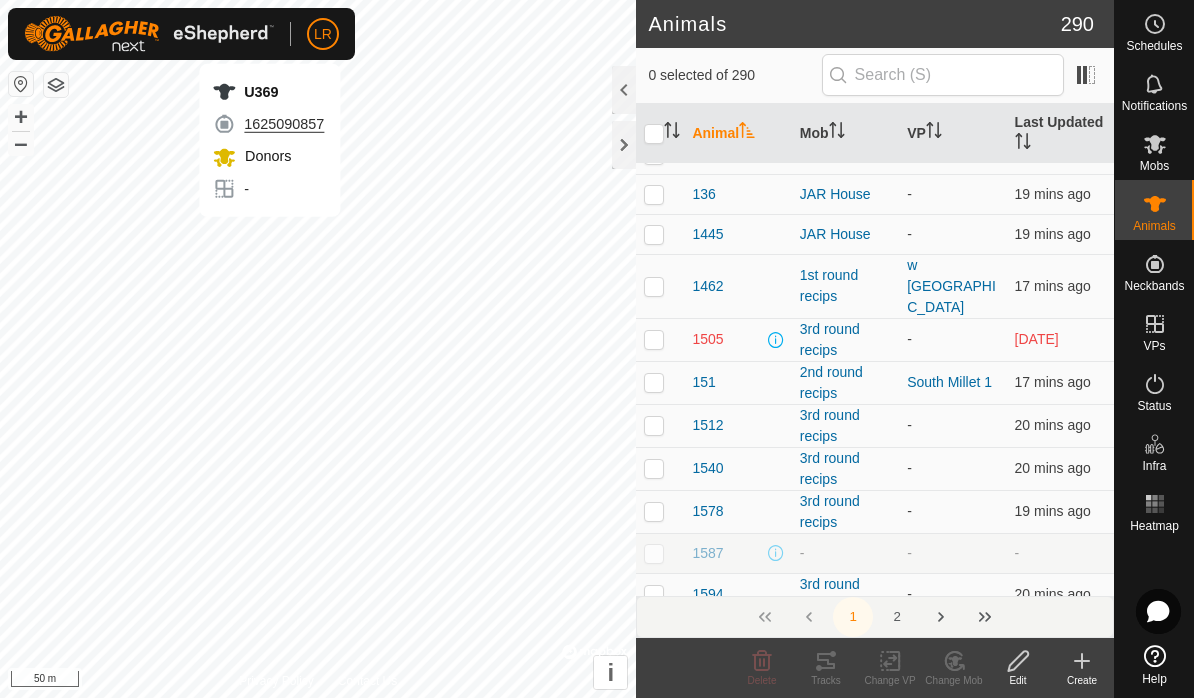 click 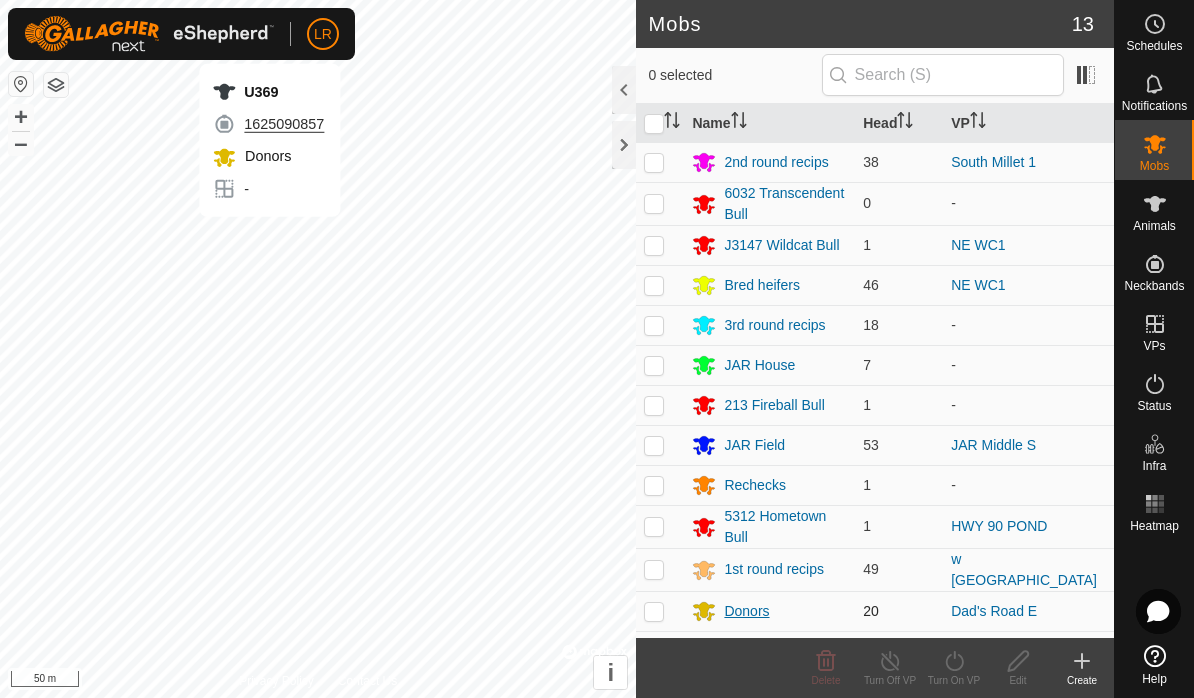 click on "Donors" at bounding box center [746, 611] 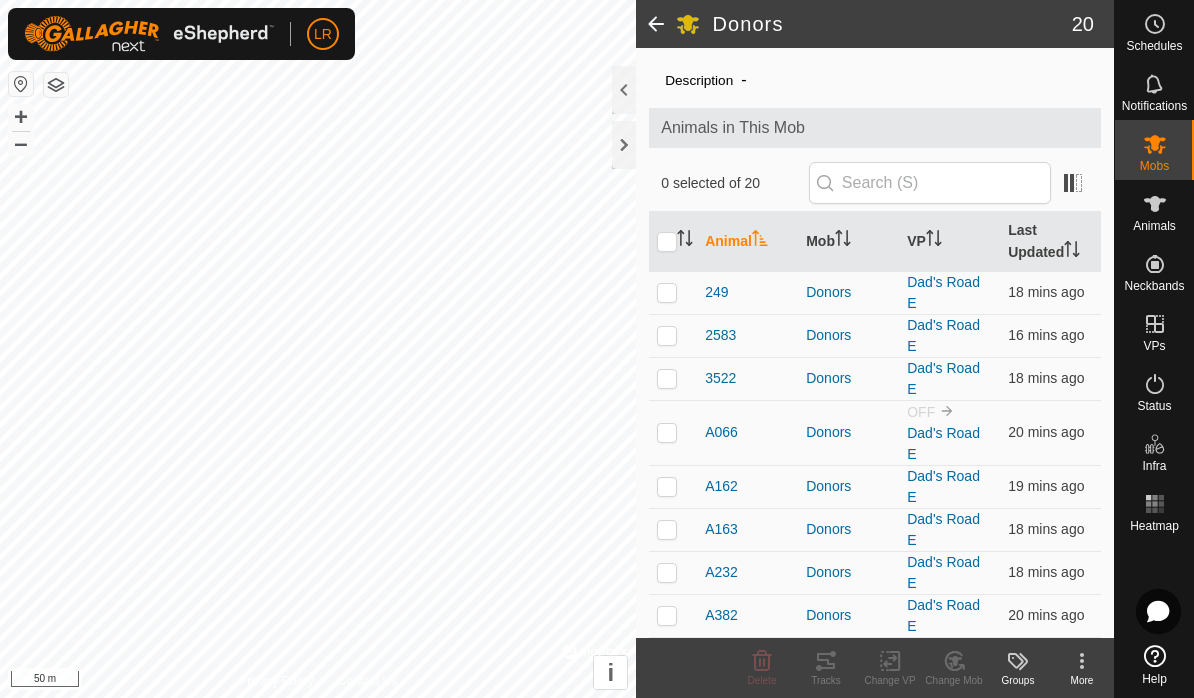 scroll, scrollTop: 66, scrollLeft: 0, axis: vertical 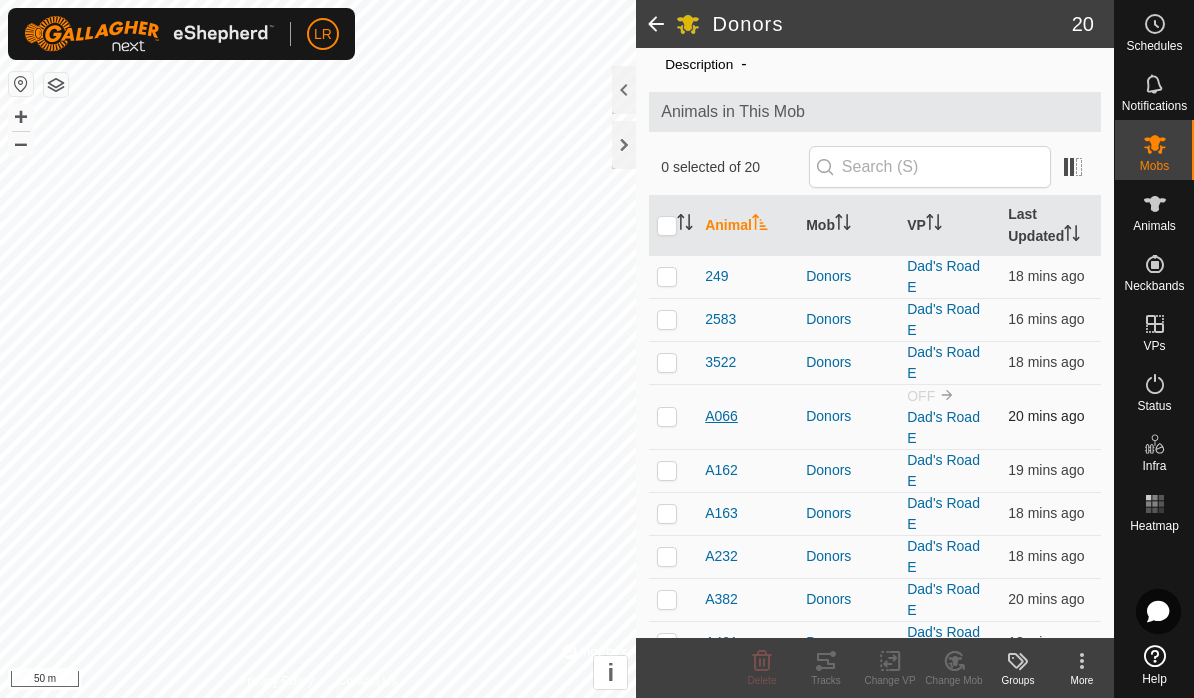 click on "A066" at bounding box center [721, 416] 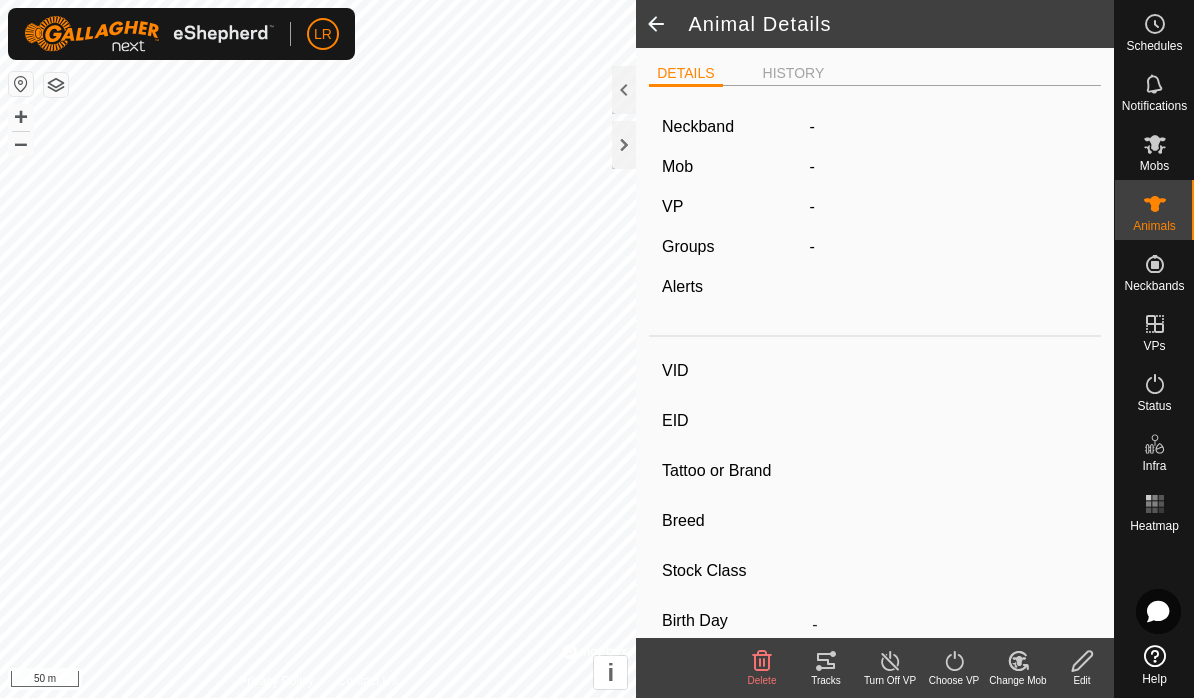 type on "A066" 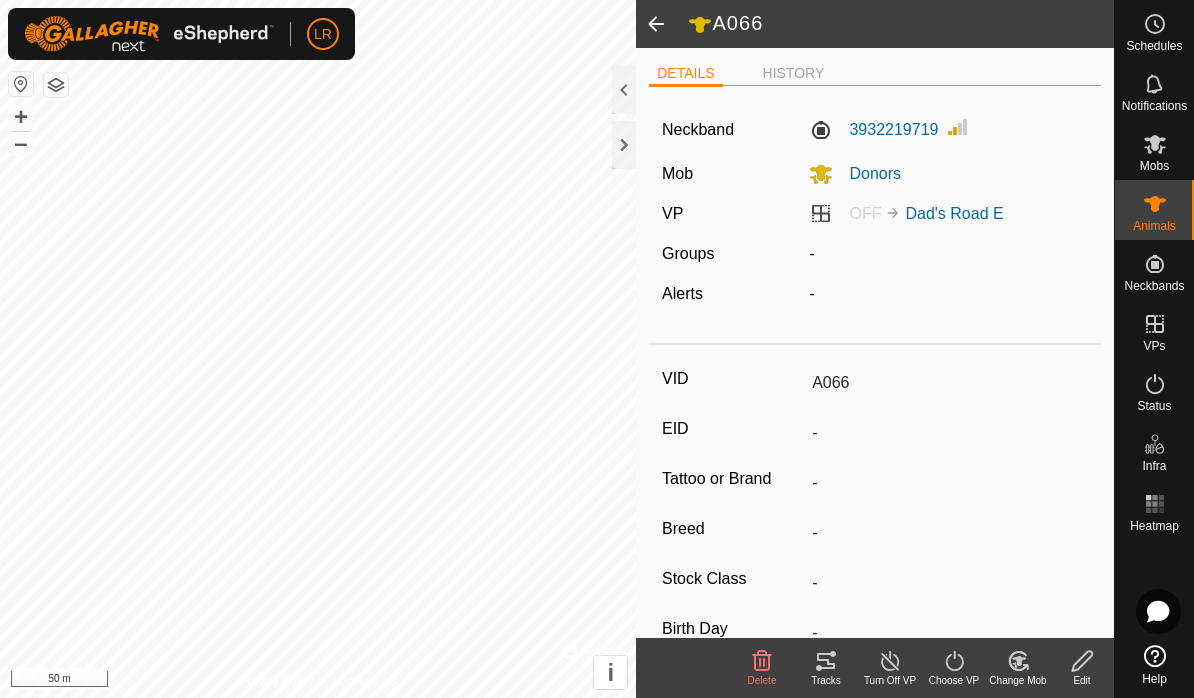 type 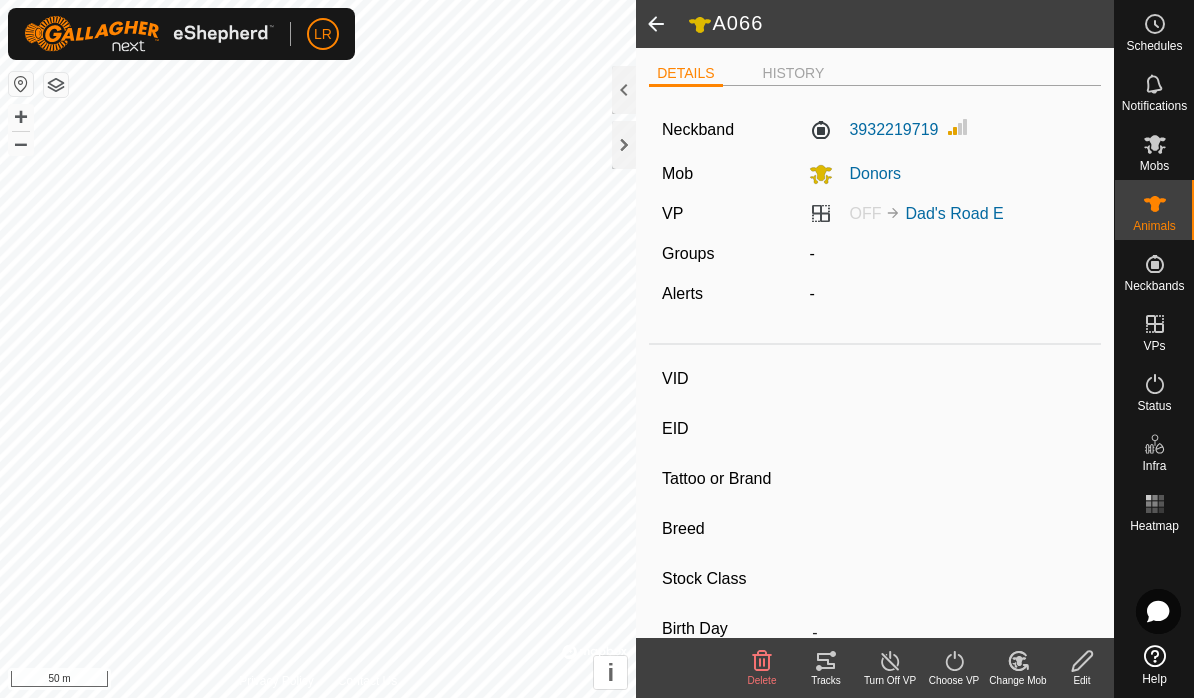 type on "A382" 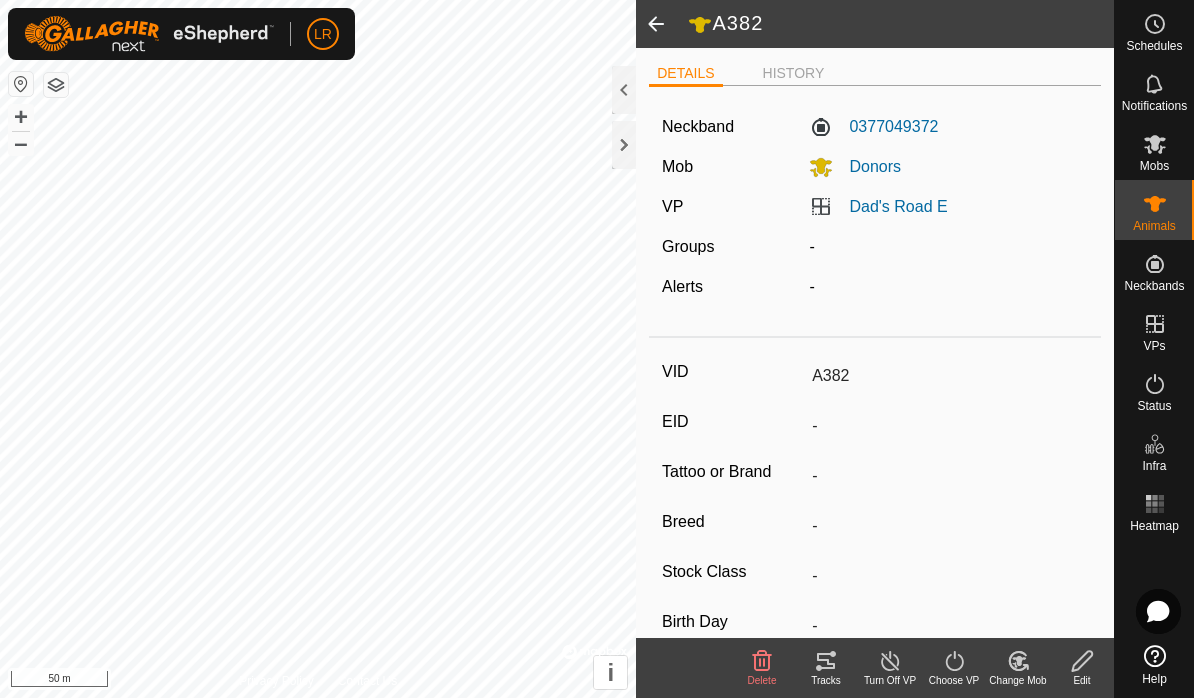 scroll, scrollTop: 0, scrollLeft: 0, axis: both 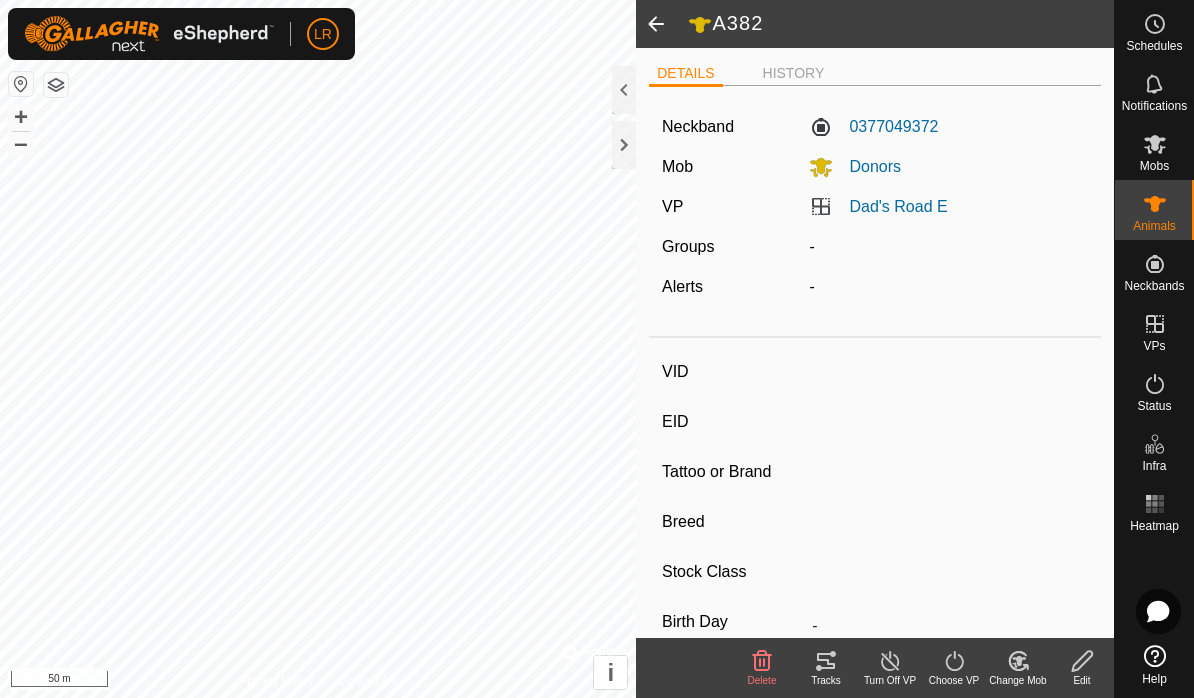 type on "A162" 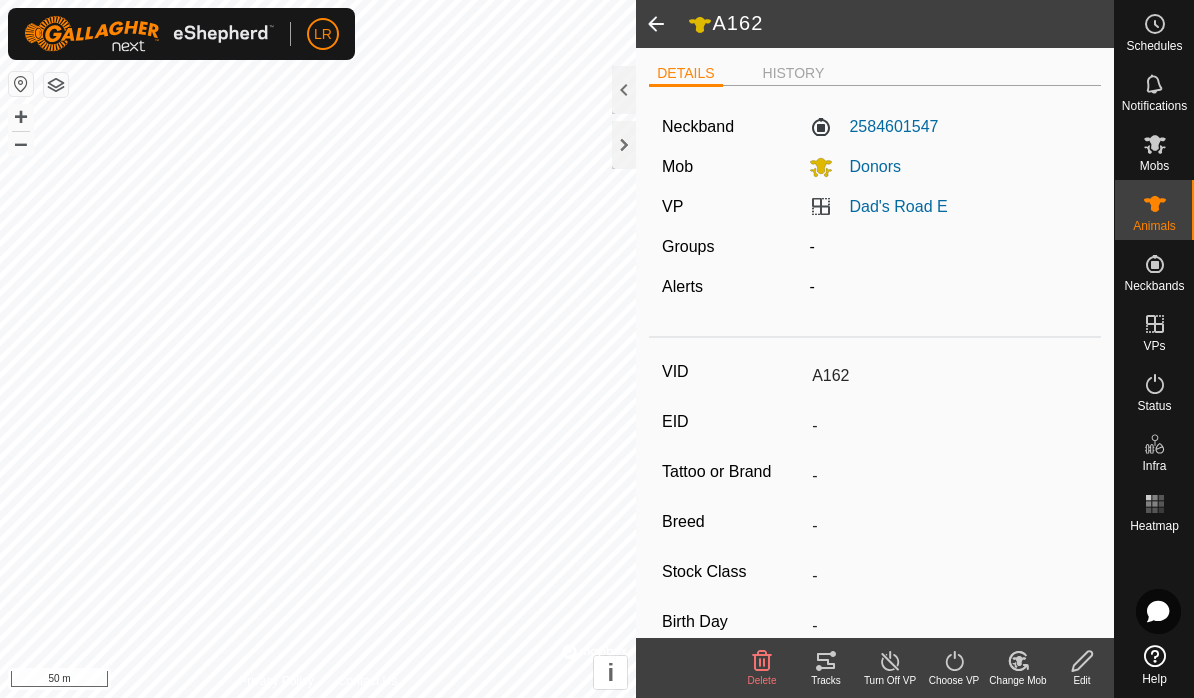 scroll, scrollTop: 0, scrollLeft: 0, axis: both 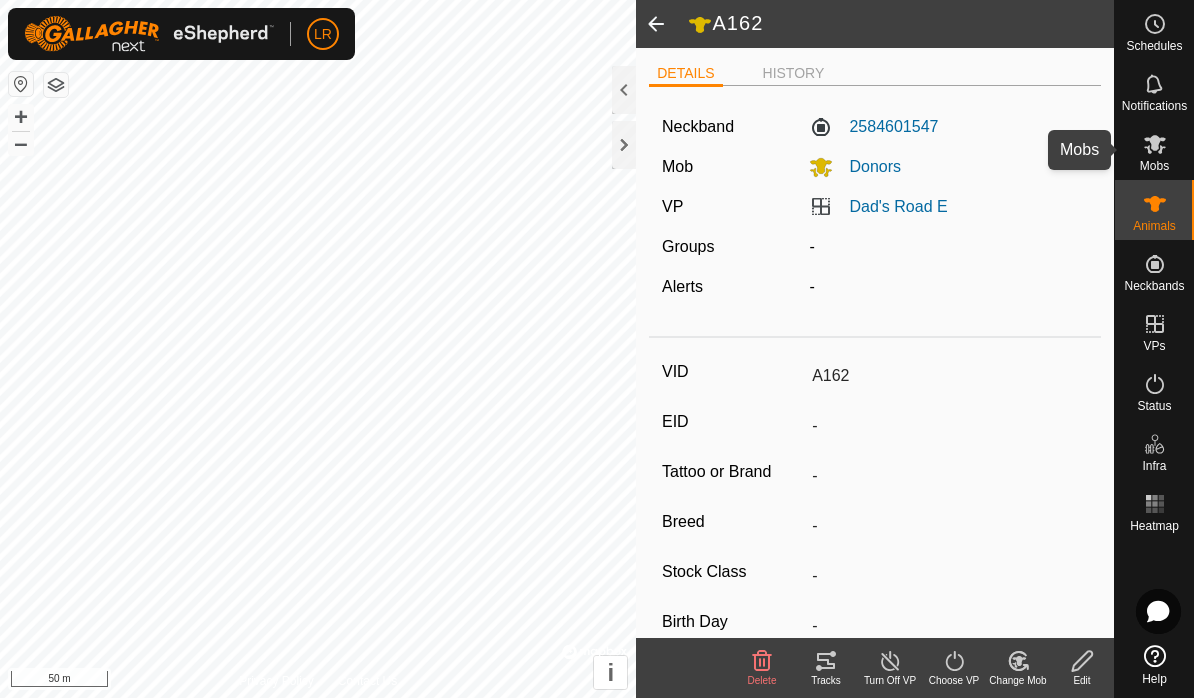 click 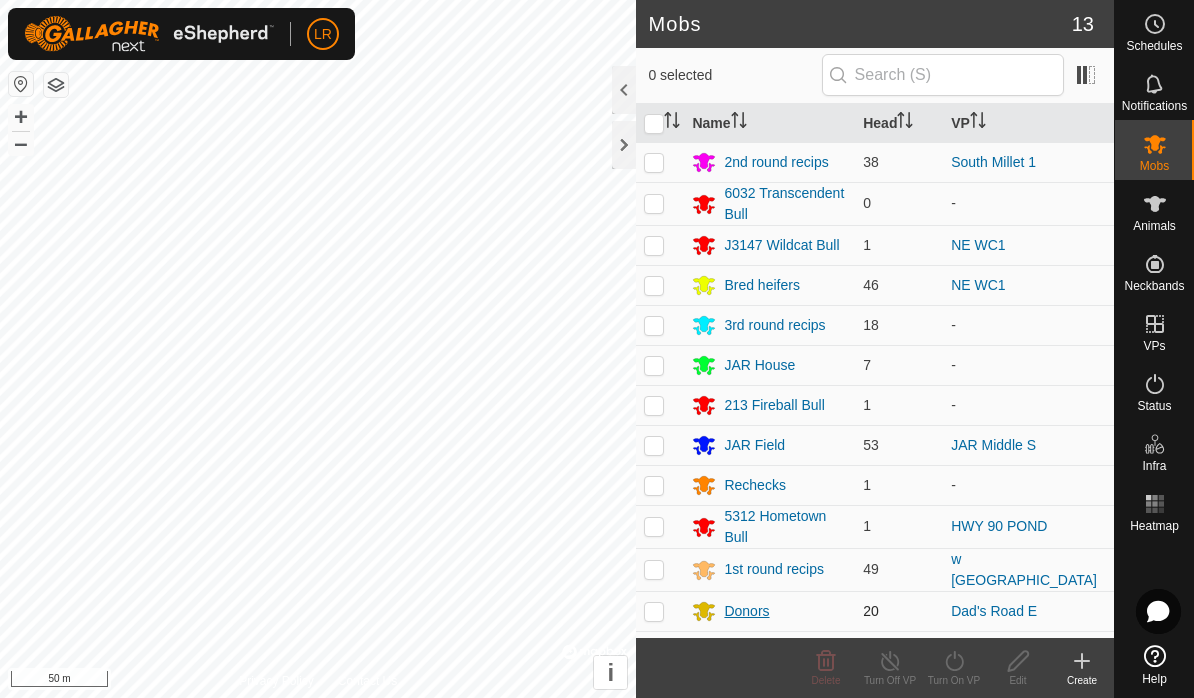 click on "Donors" at bounding box center (746, 611) 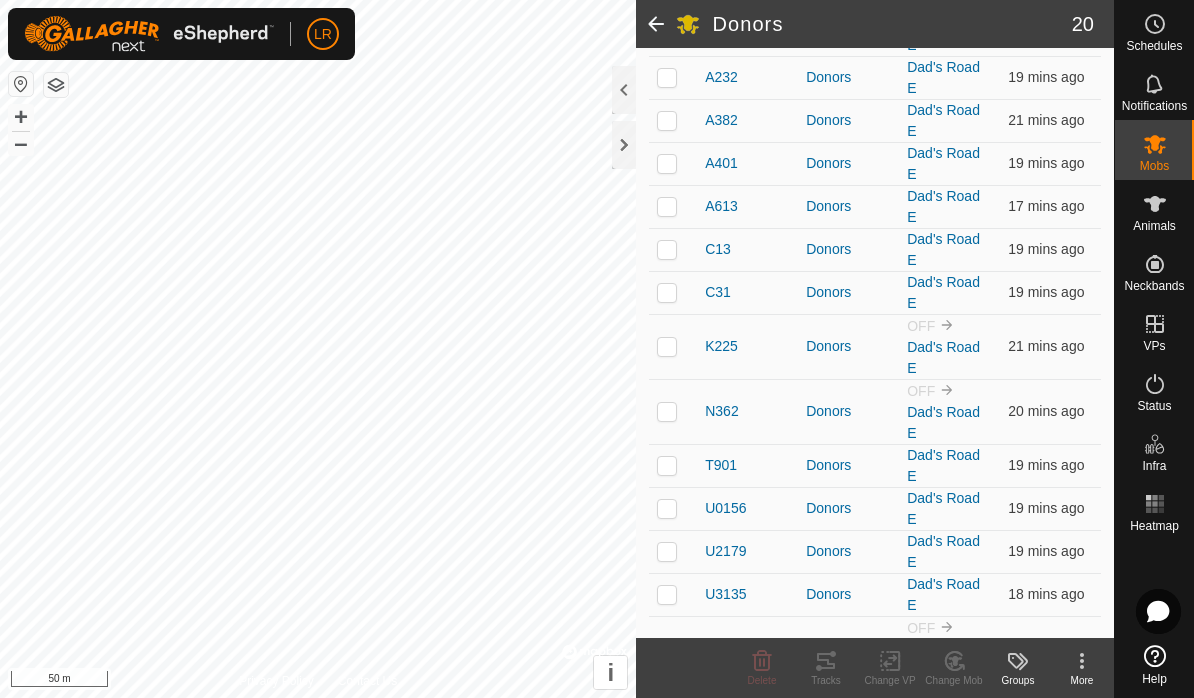 scroll, scrollTop: 547, scrollLeft: 0, axis: vertical 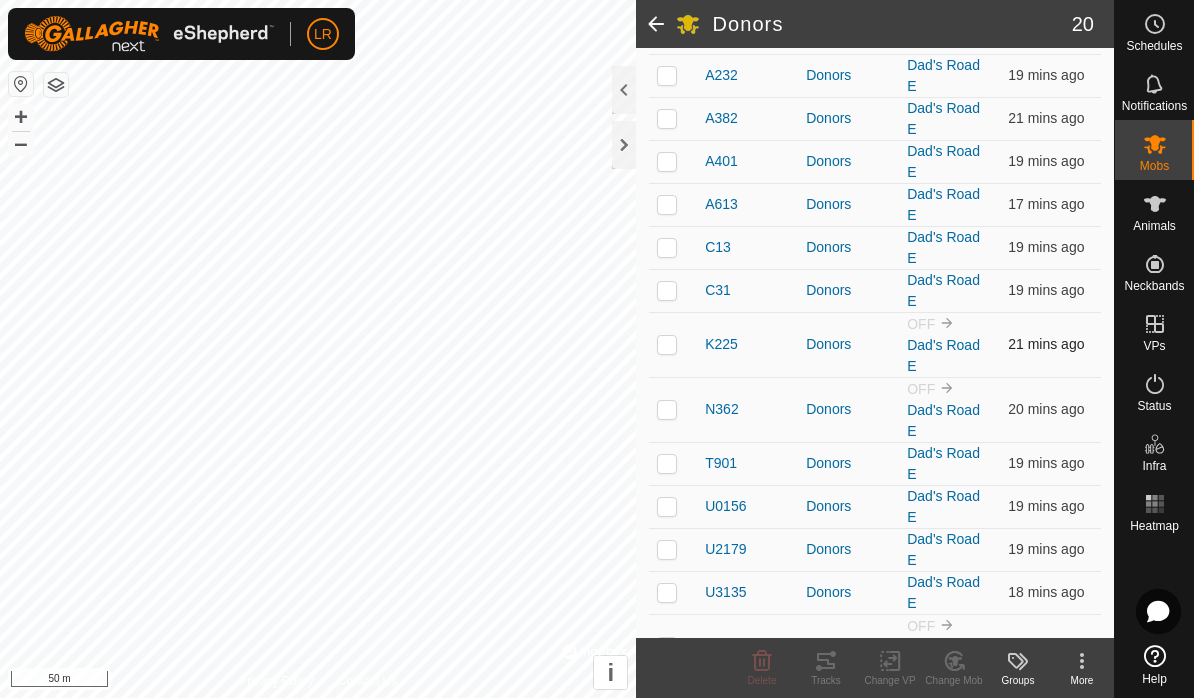 click at bounding box center (667, 344) 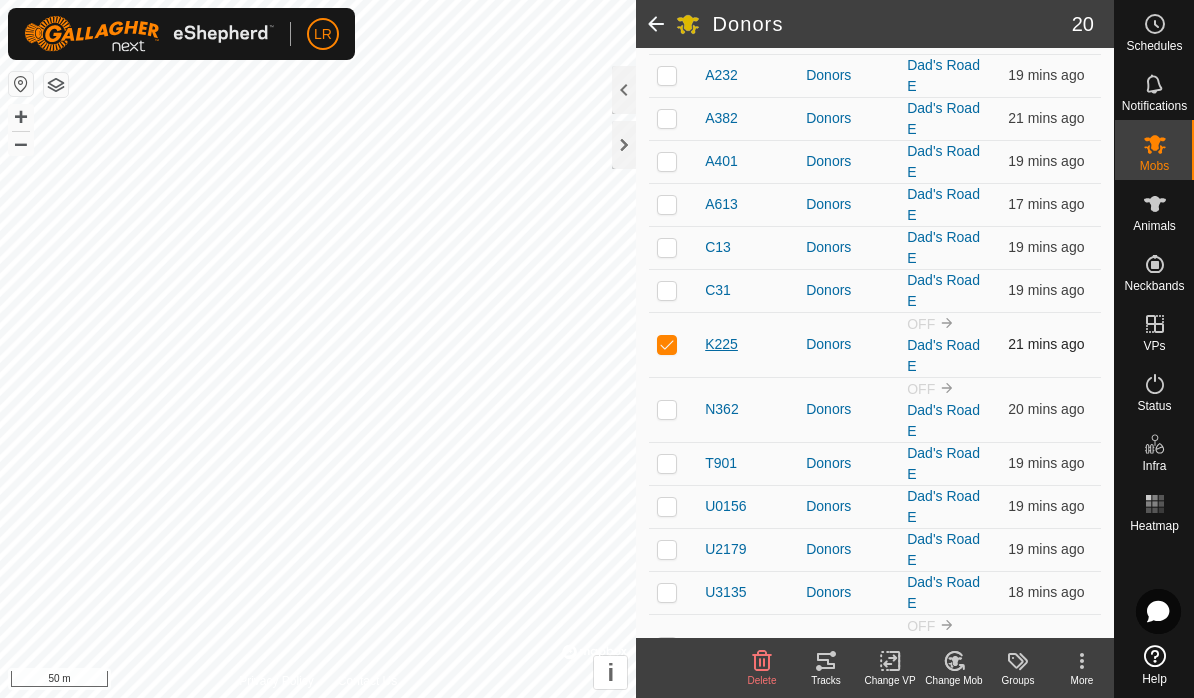click on "K225" at bounding box center (721, 344) 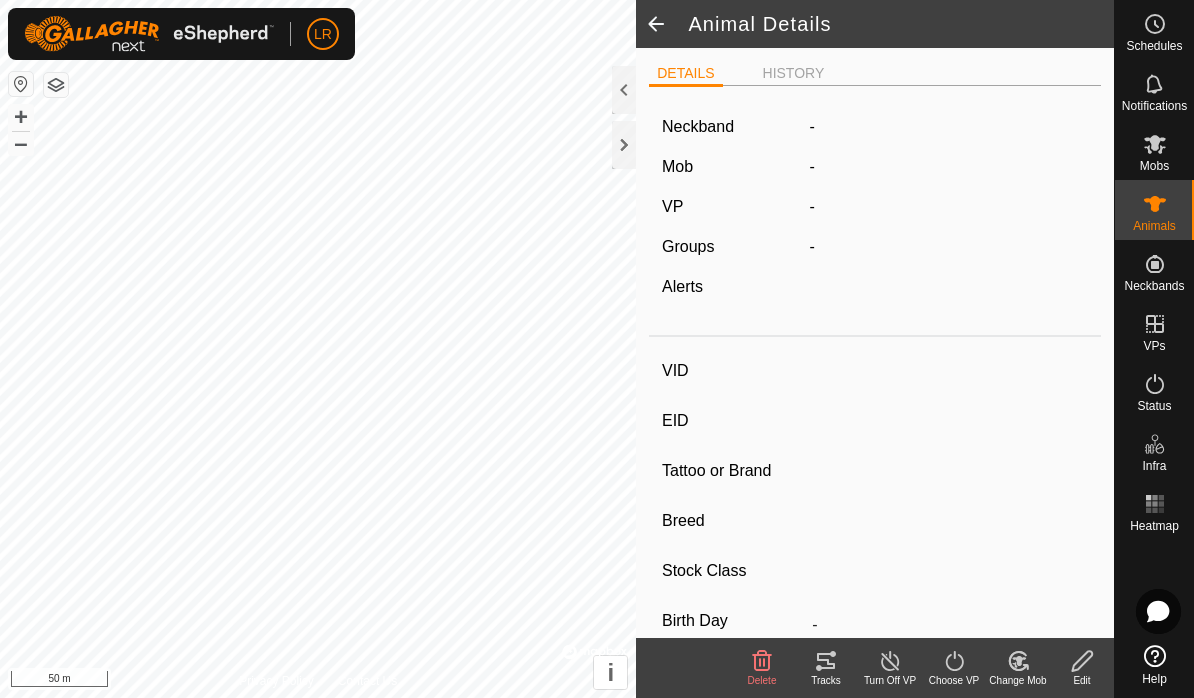 type on "K225" 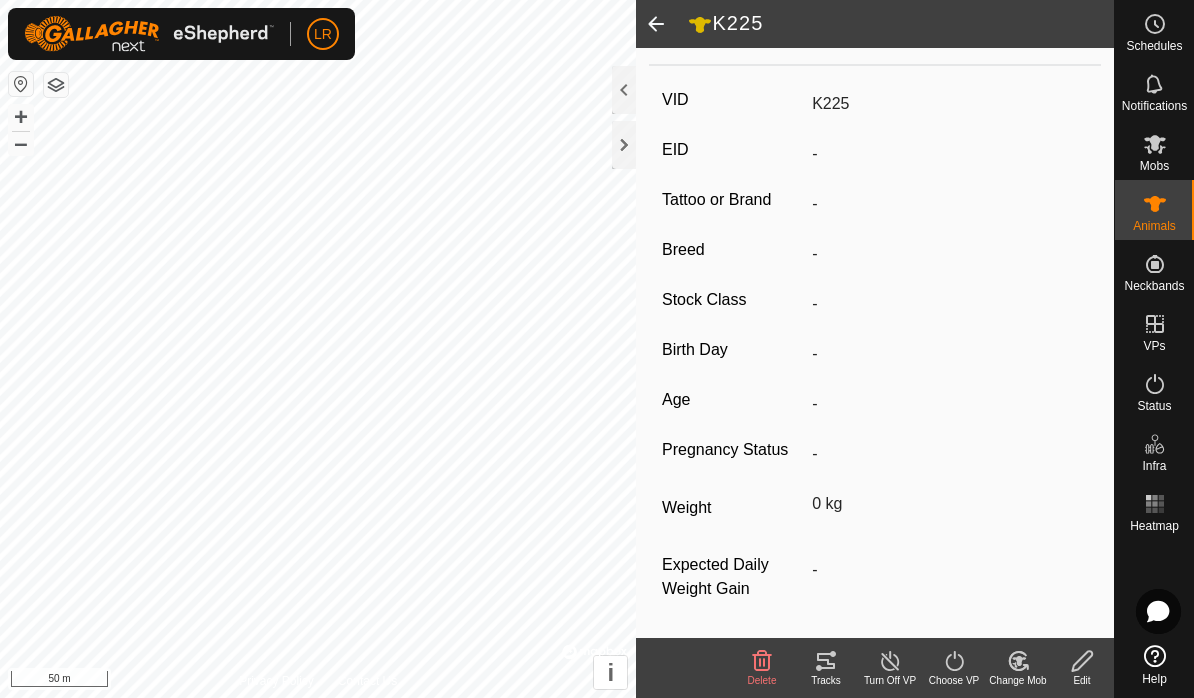scroll, scrollTop: 298, scrollLeft: 0, axis: vertical 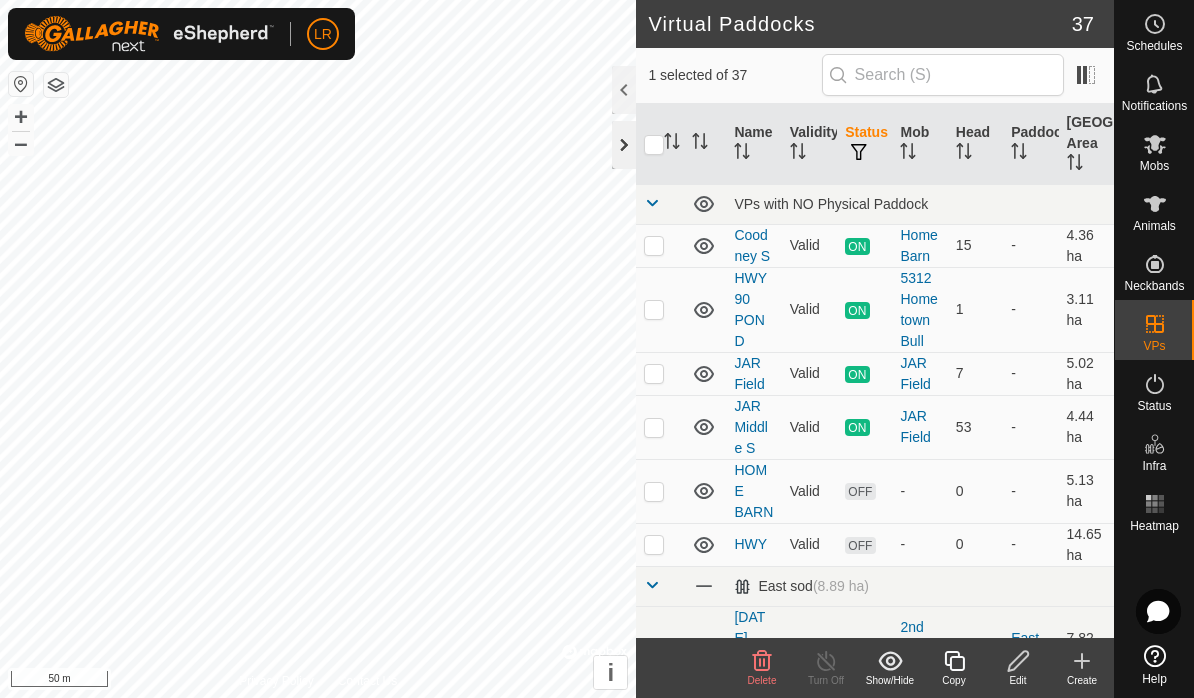 click 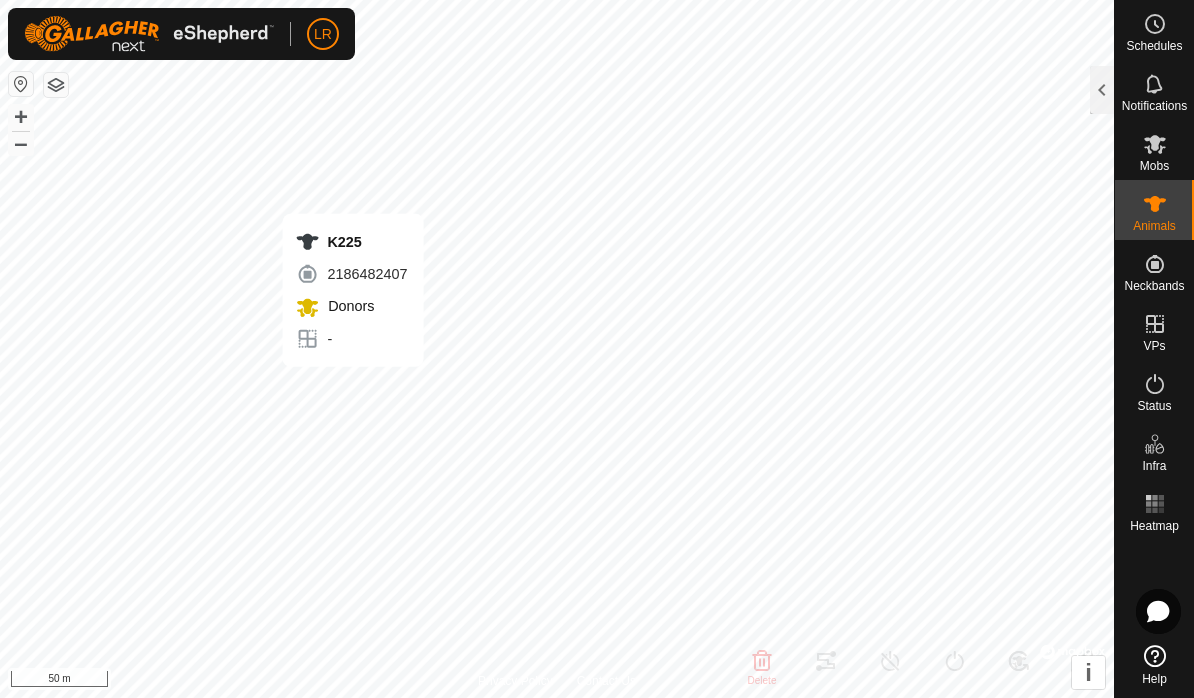 type on "K225" 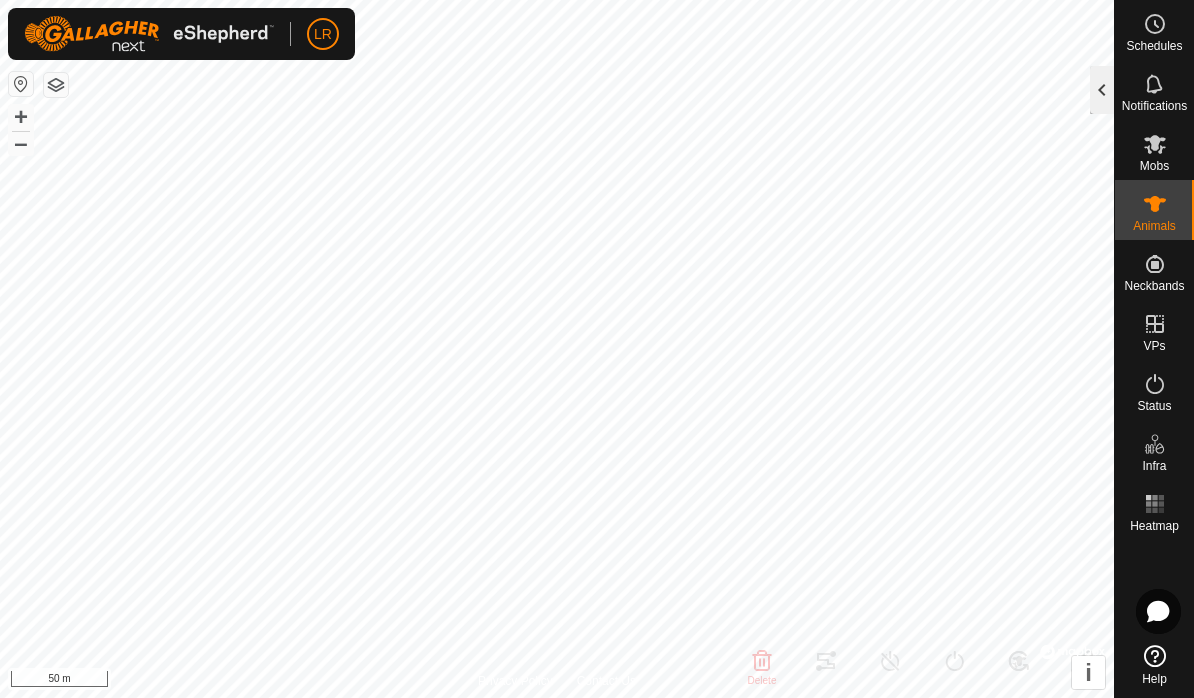 click 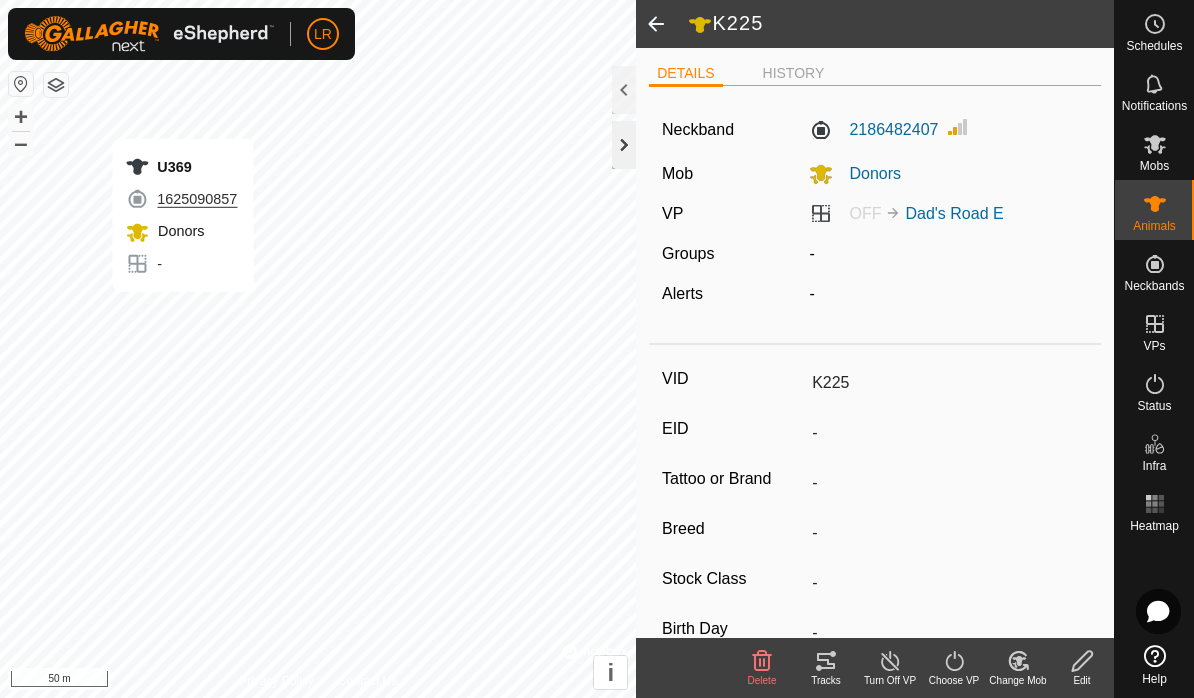 type 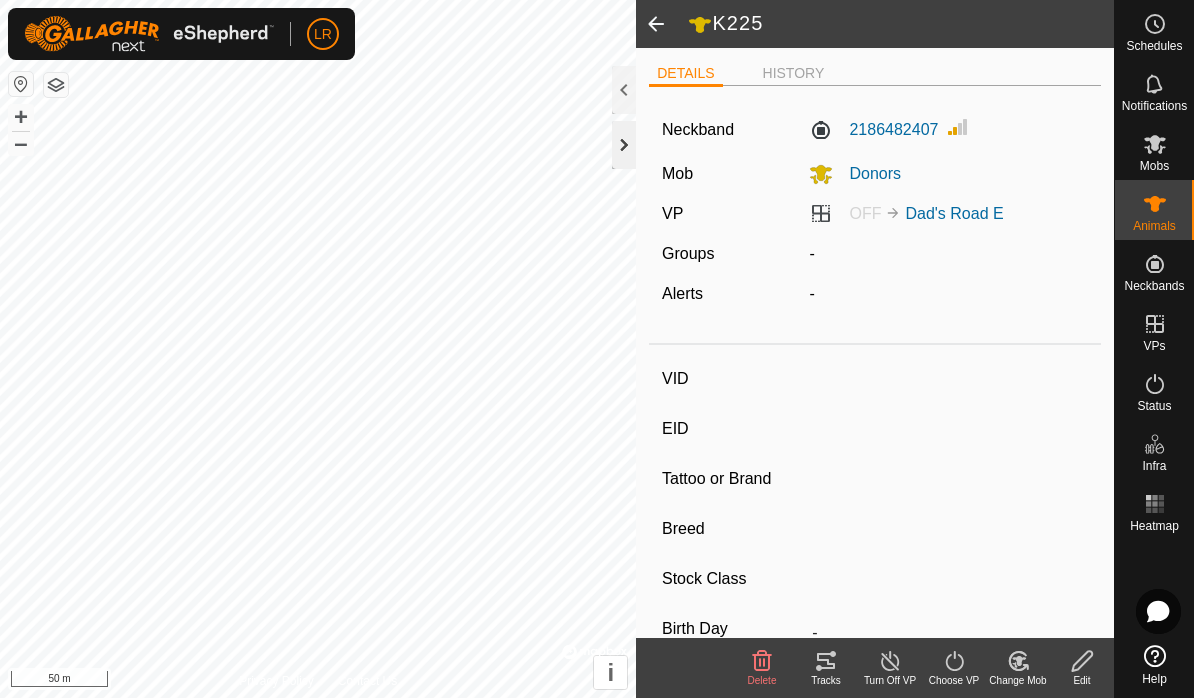 type on "U369" 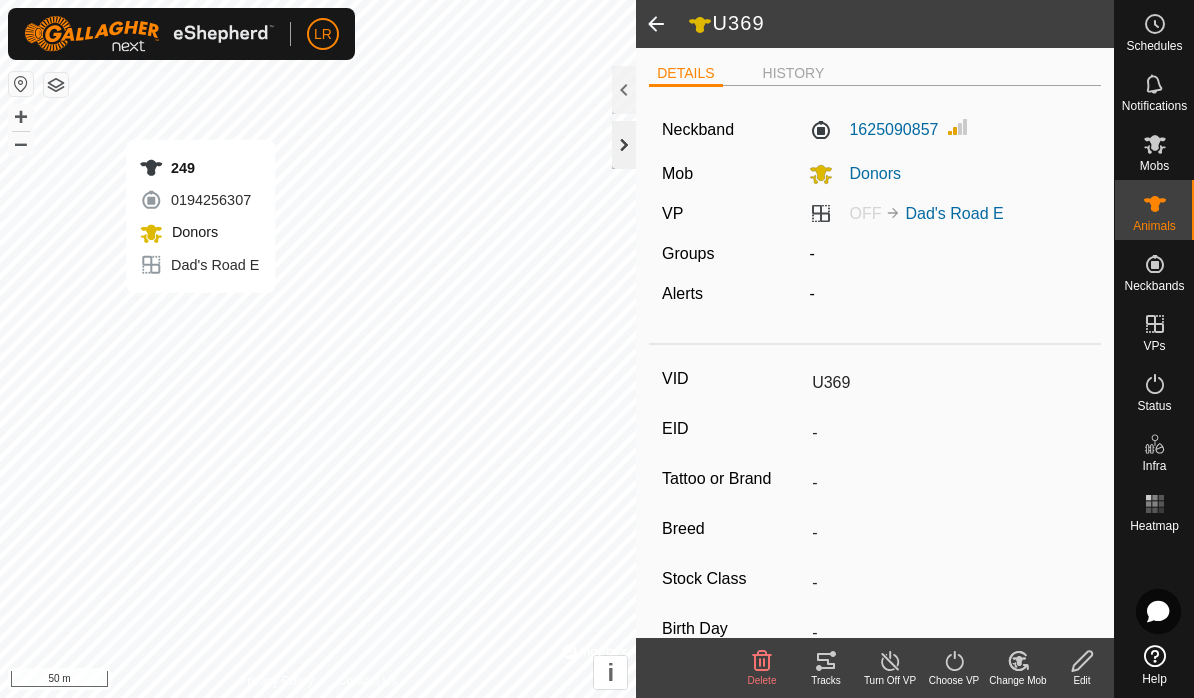 type 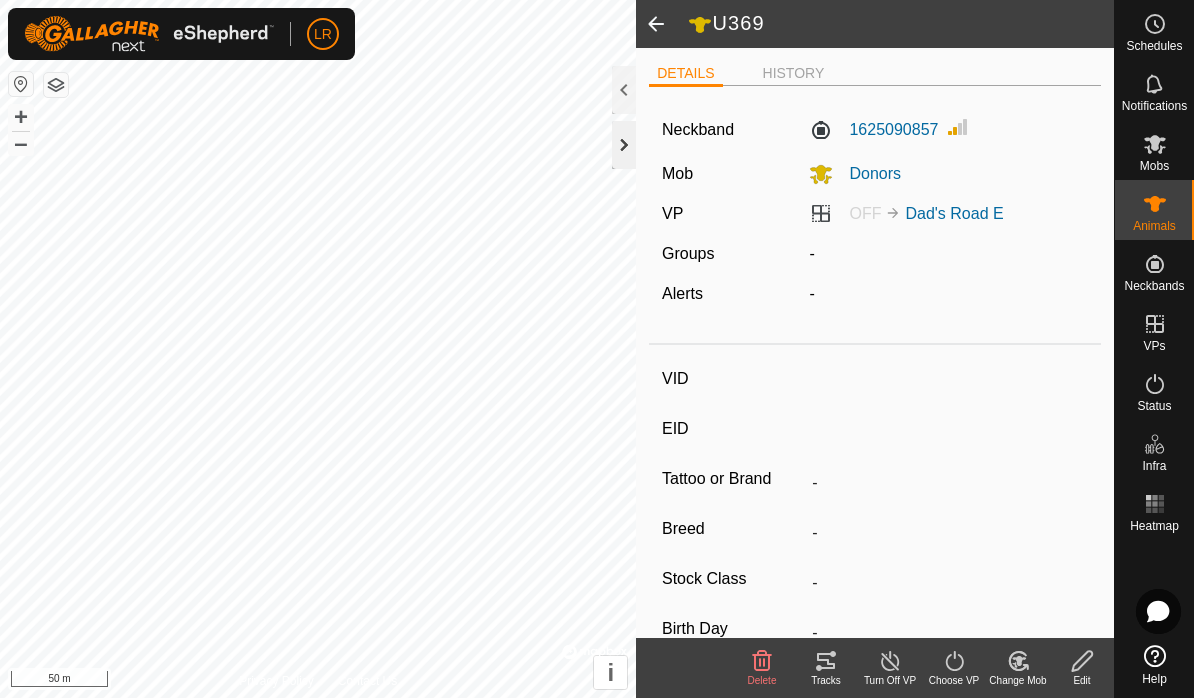 type 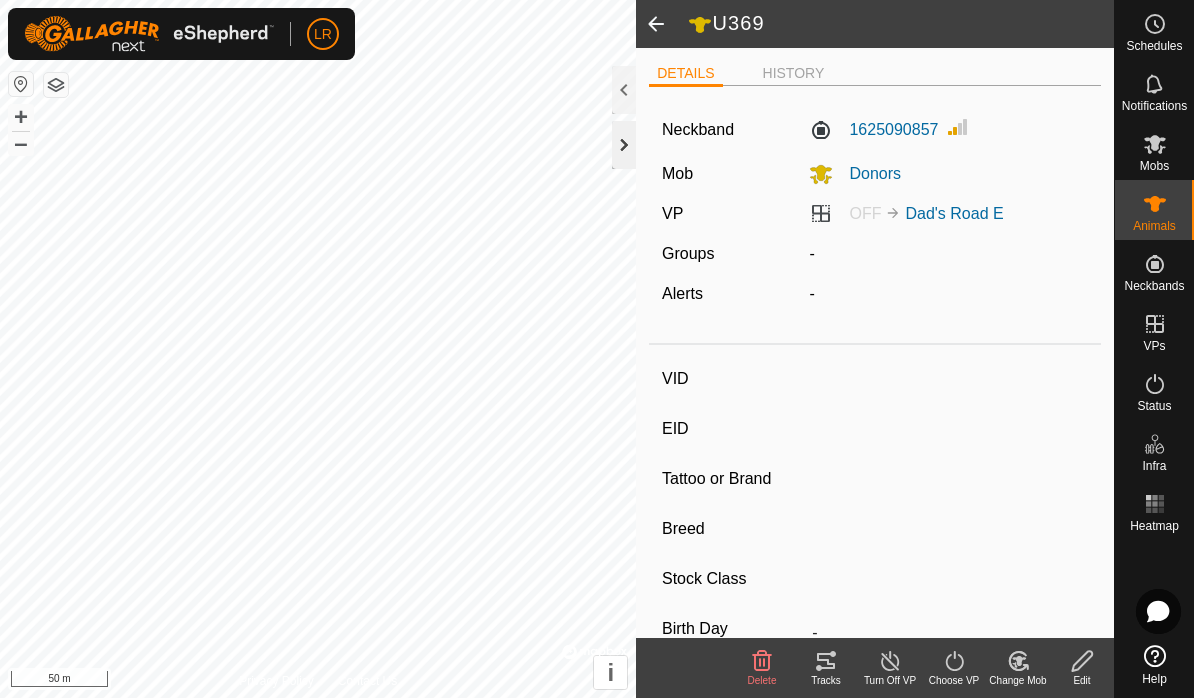 type on "249" 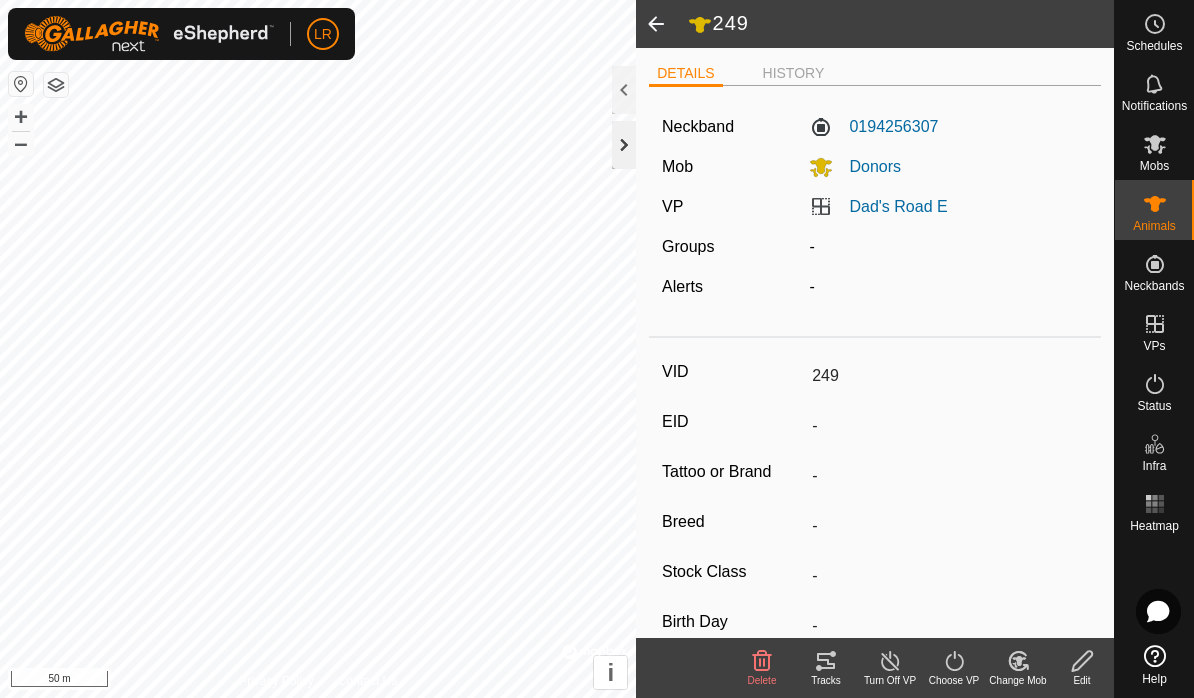 type 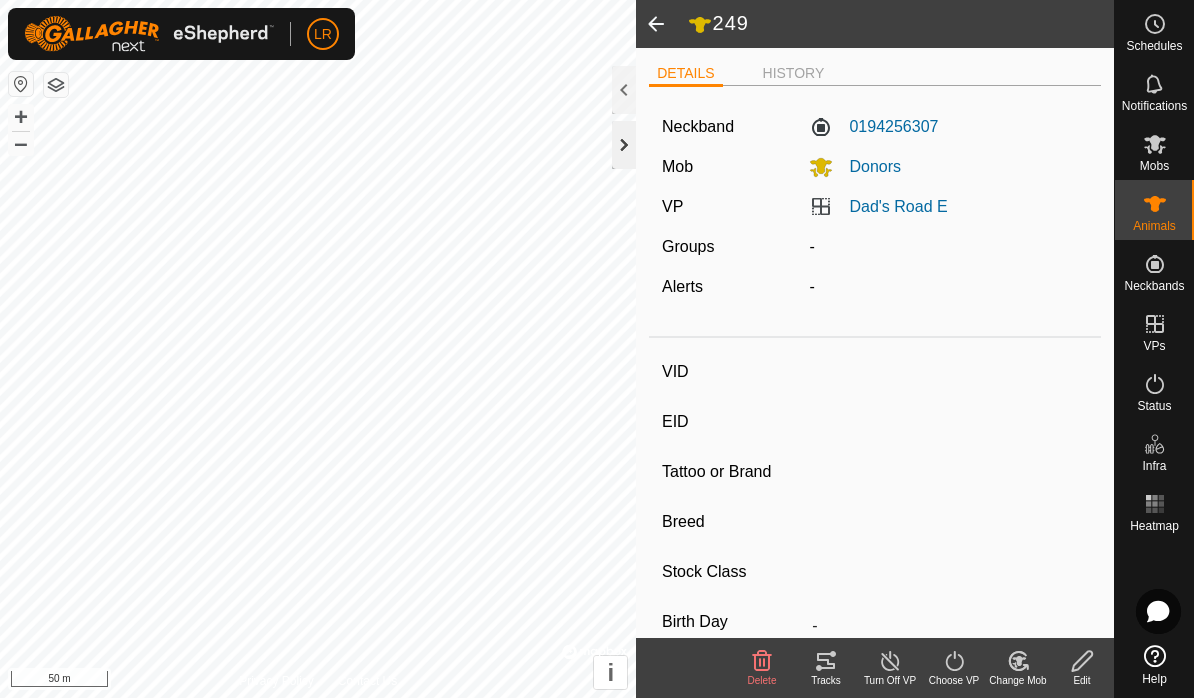 type on "N362" 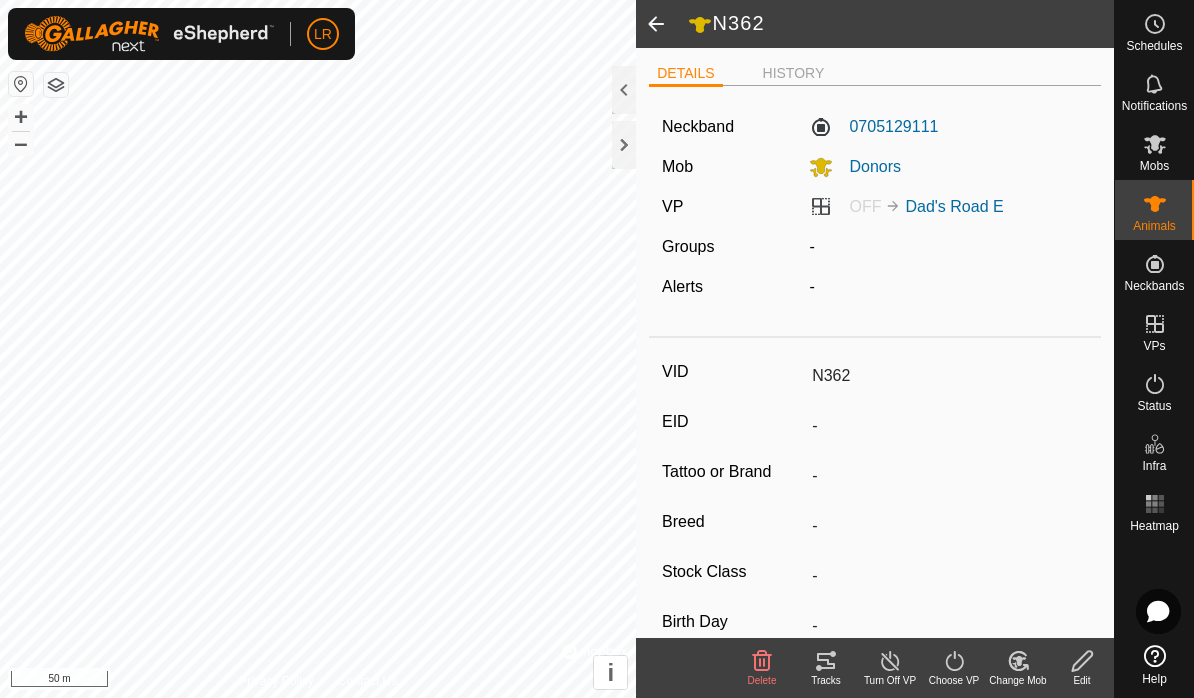 click on "OFF" 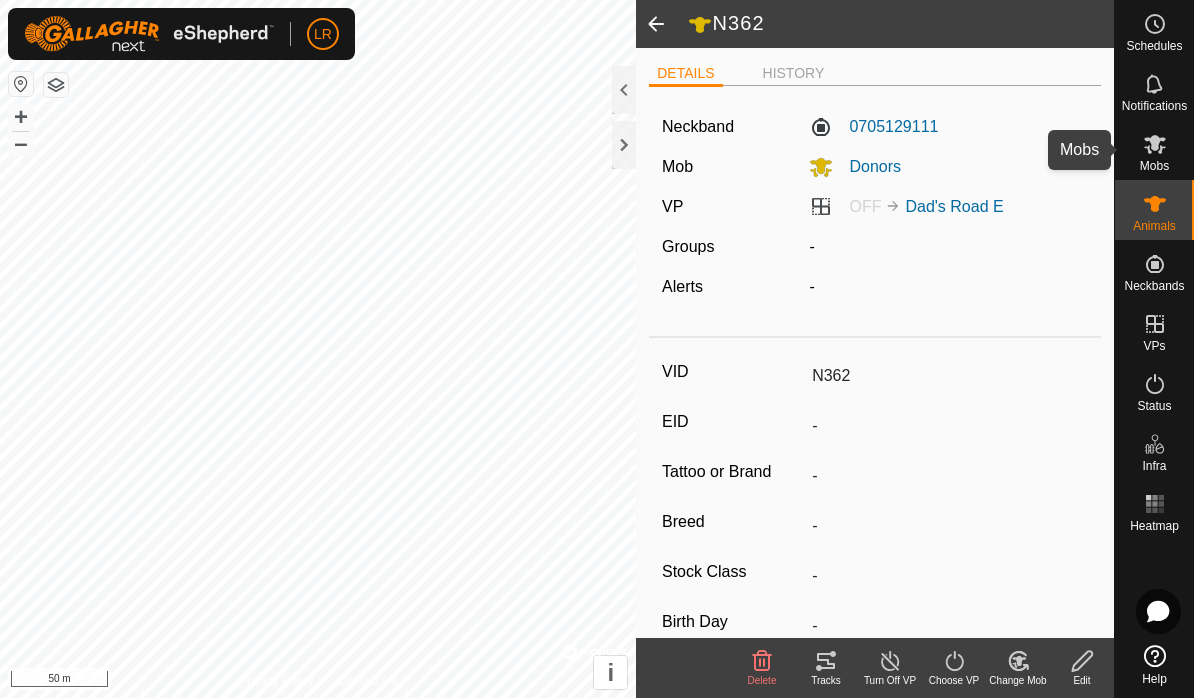 click 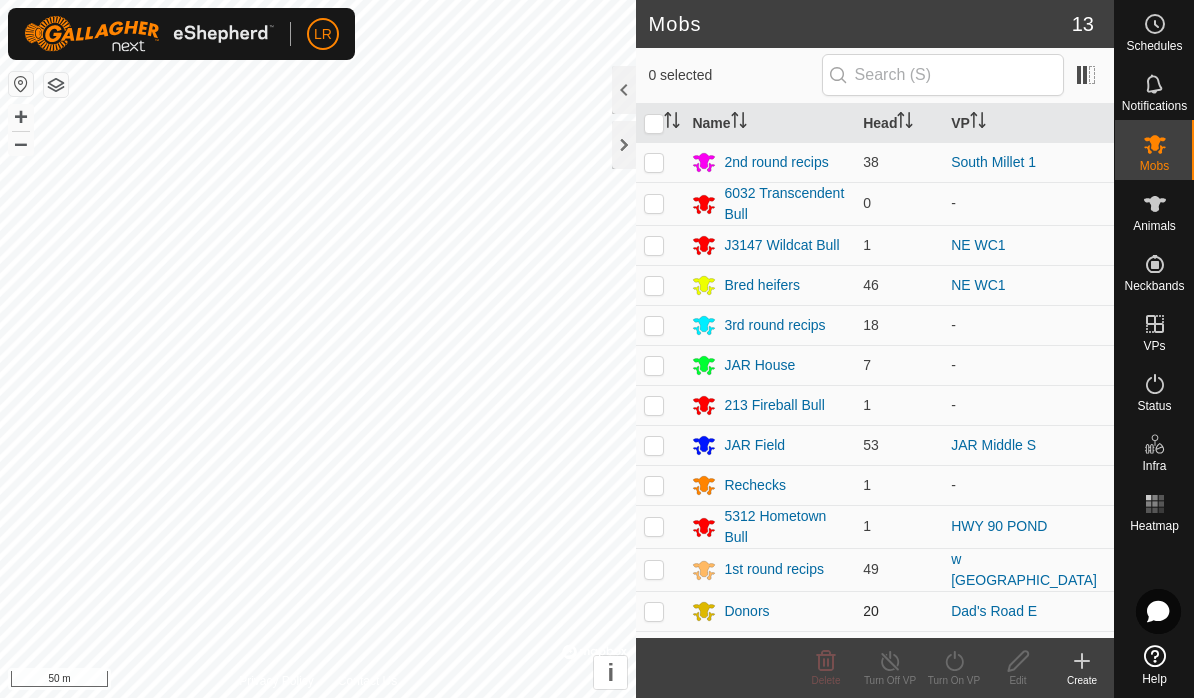 click at bounding box center [654, 611] 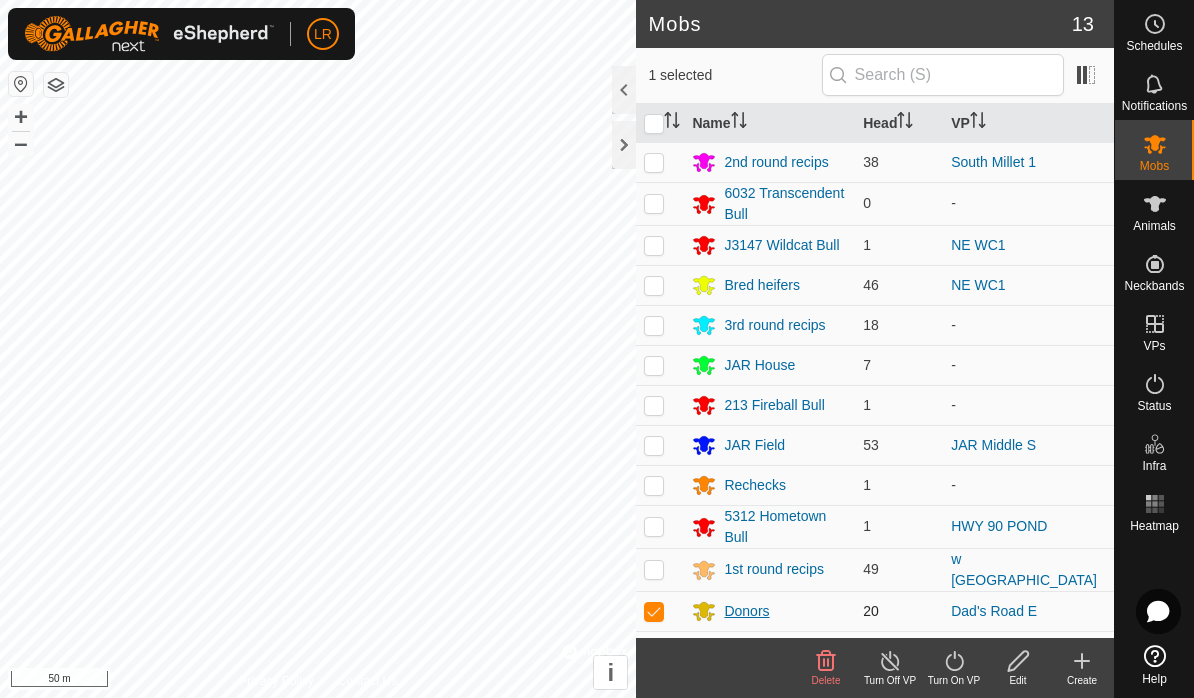 click on "Donors" at bounding box center [746, 611] 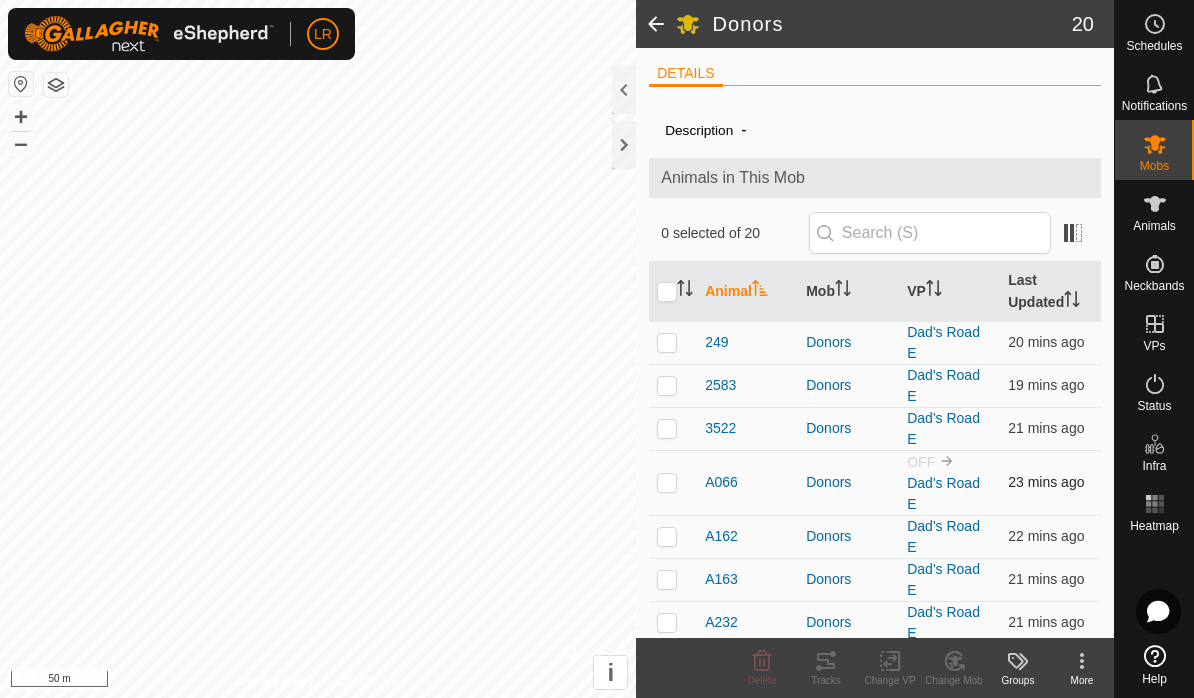 click at bounding box center [673, 482] 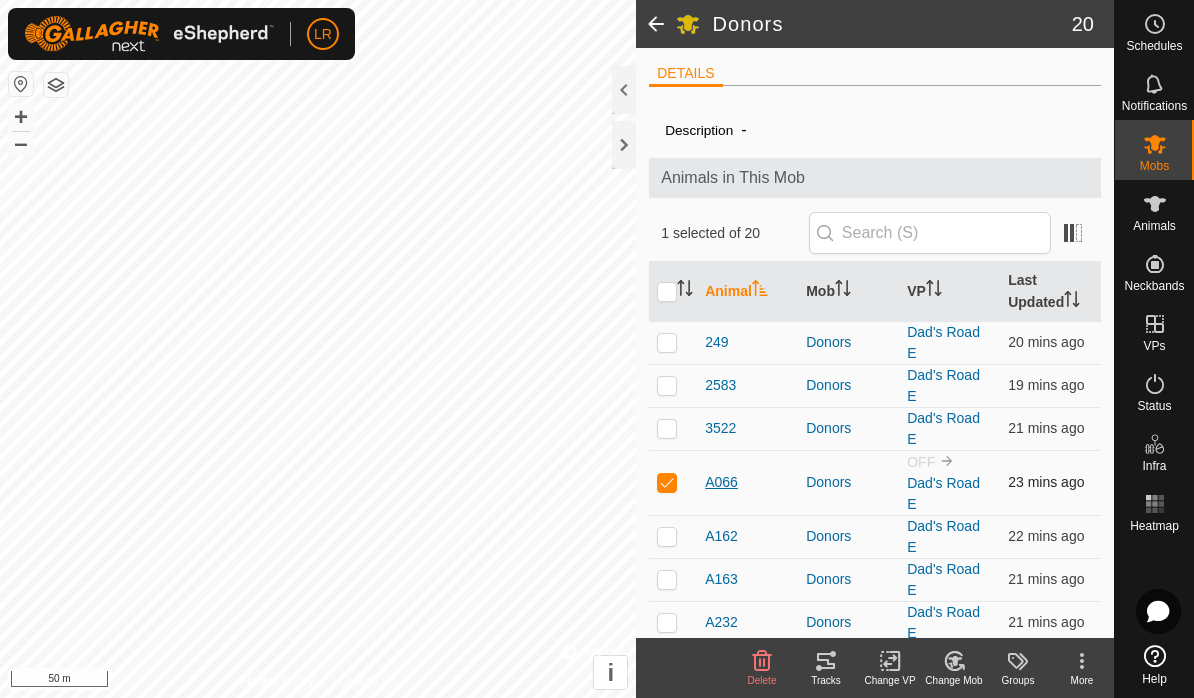 click on "A066" at bounding box center (721, 482) 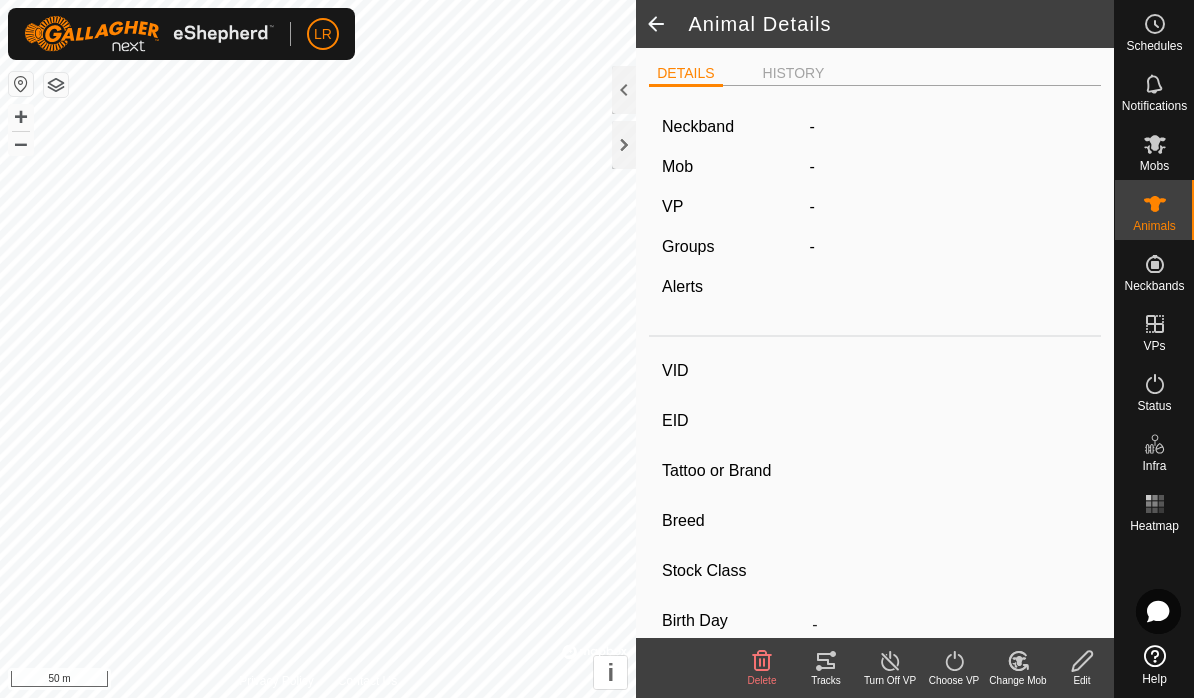 type on "A066" 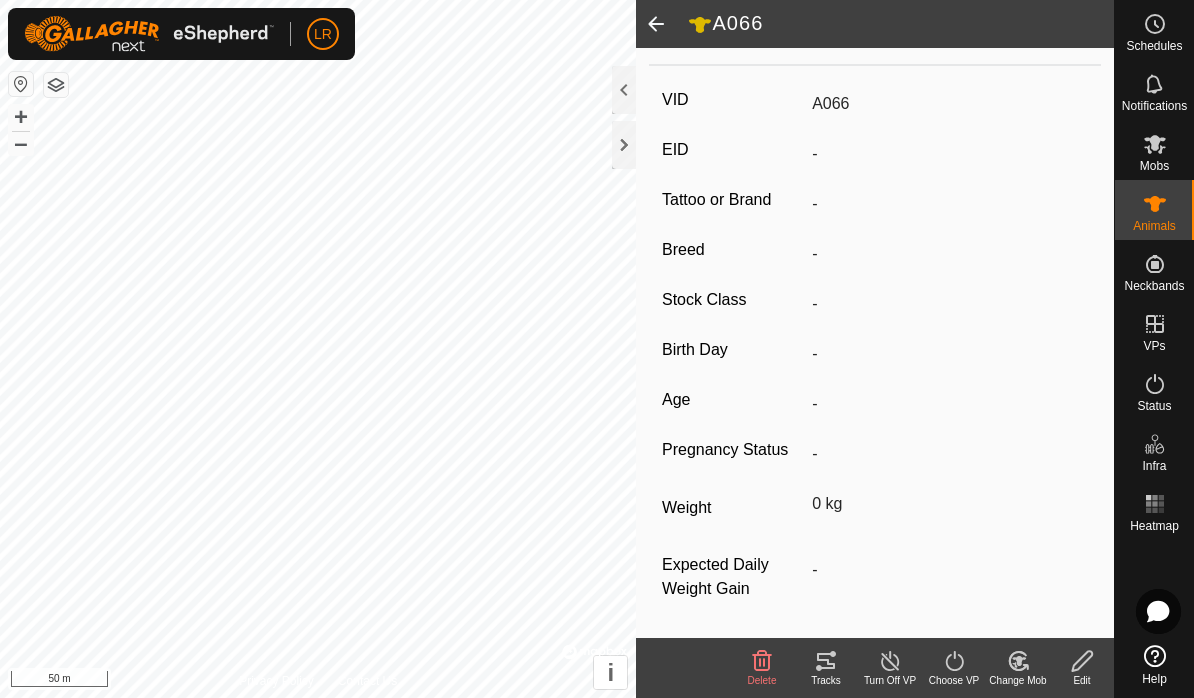scroll, scrollTop: 298, scrollLeft: 0, axis: vertical 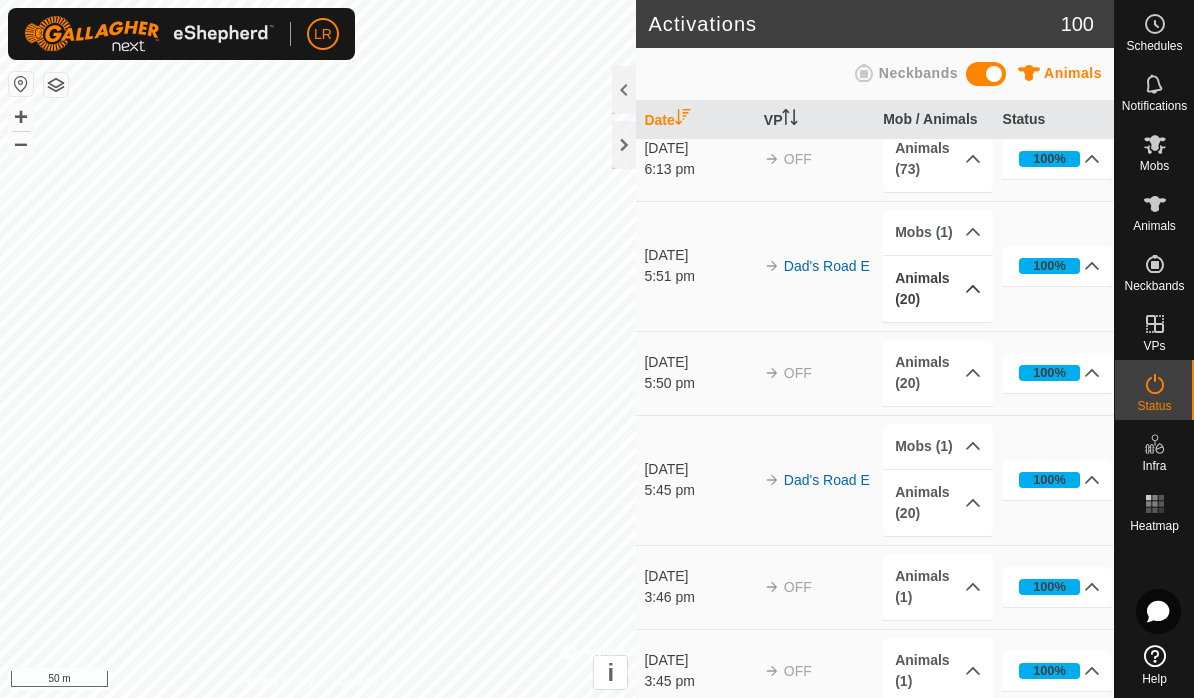 click on "Animals (20)" at bounding box center (938, 289) 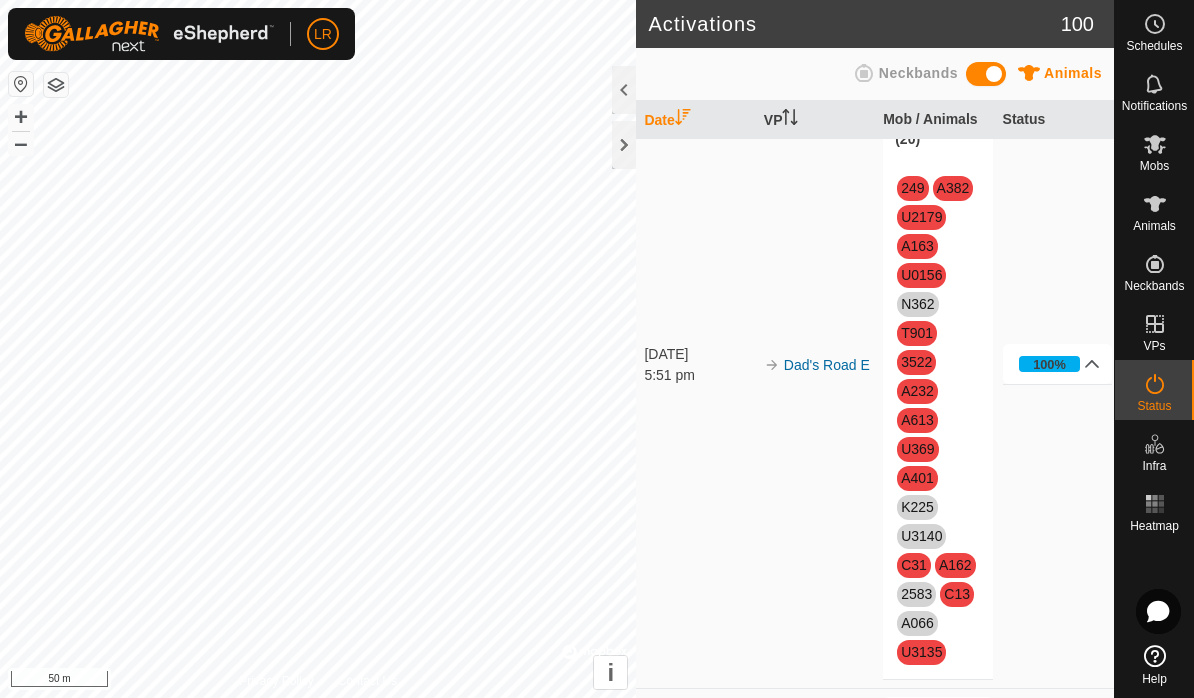 scroll, scrollTop: 584, scrollLeft: 0, axis: vertical 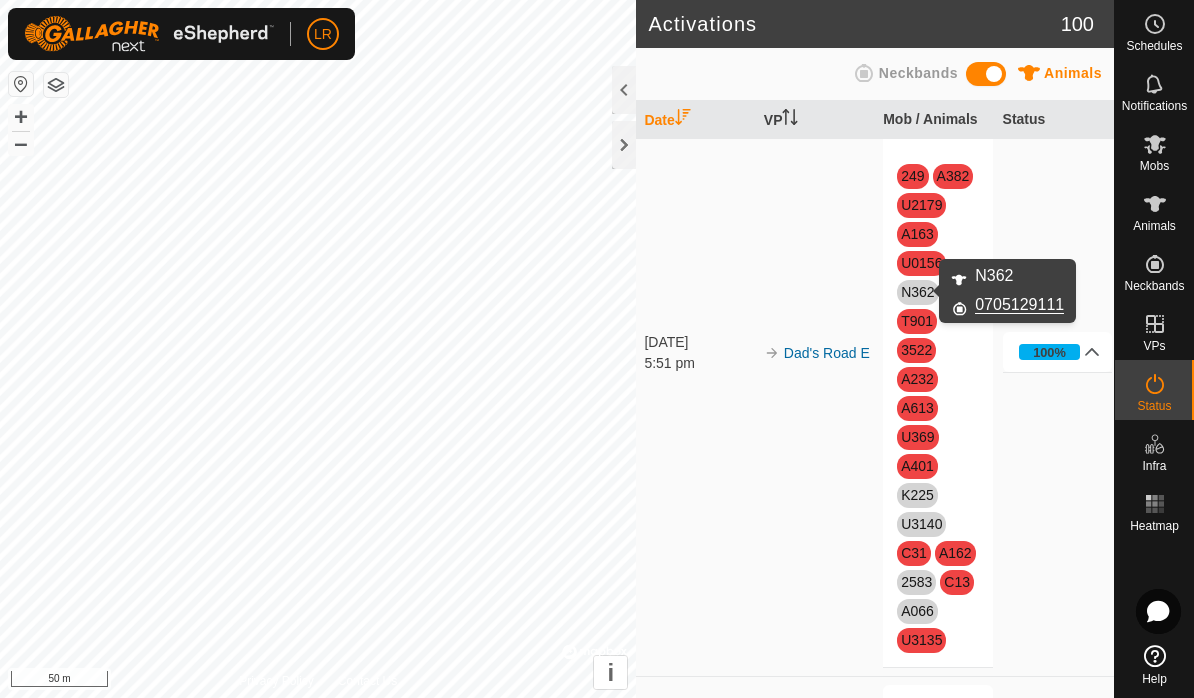 click on "N362" at bounding box center [917, 292] 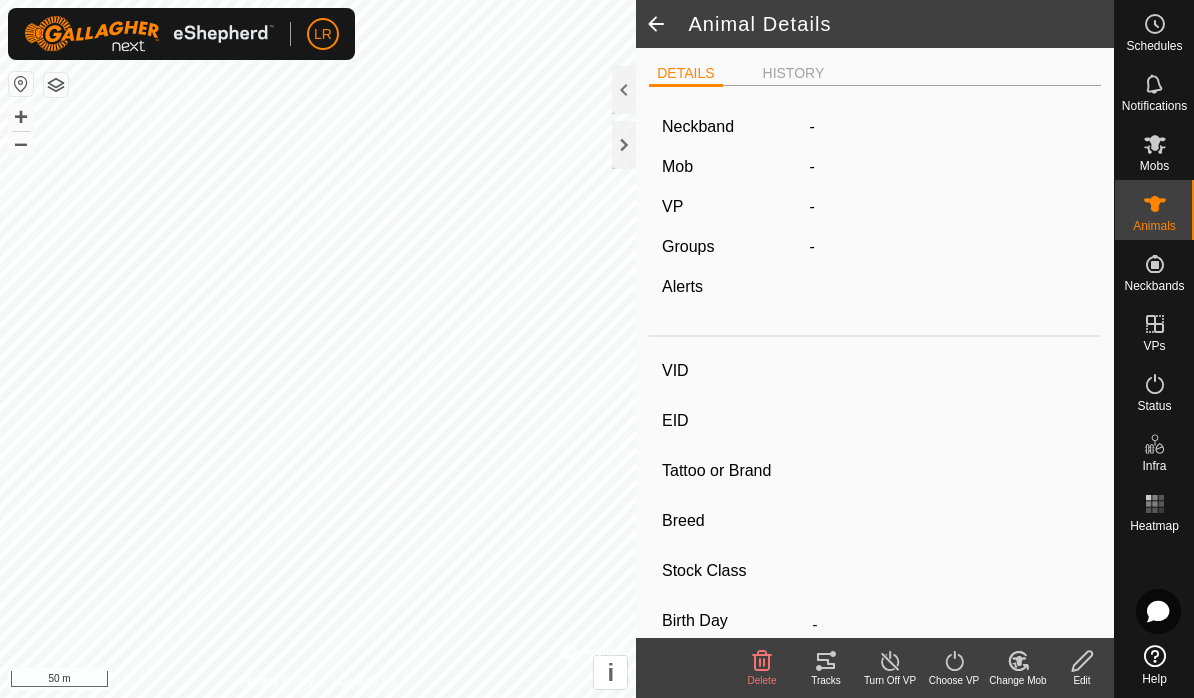 type on "N362" 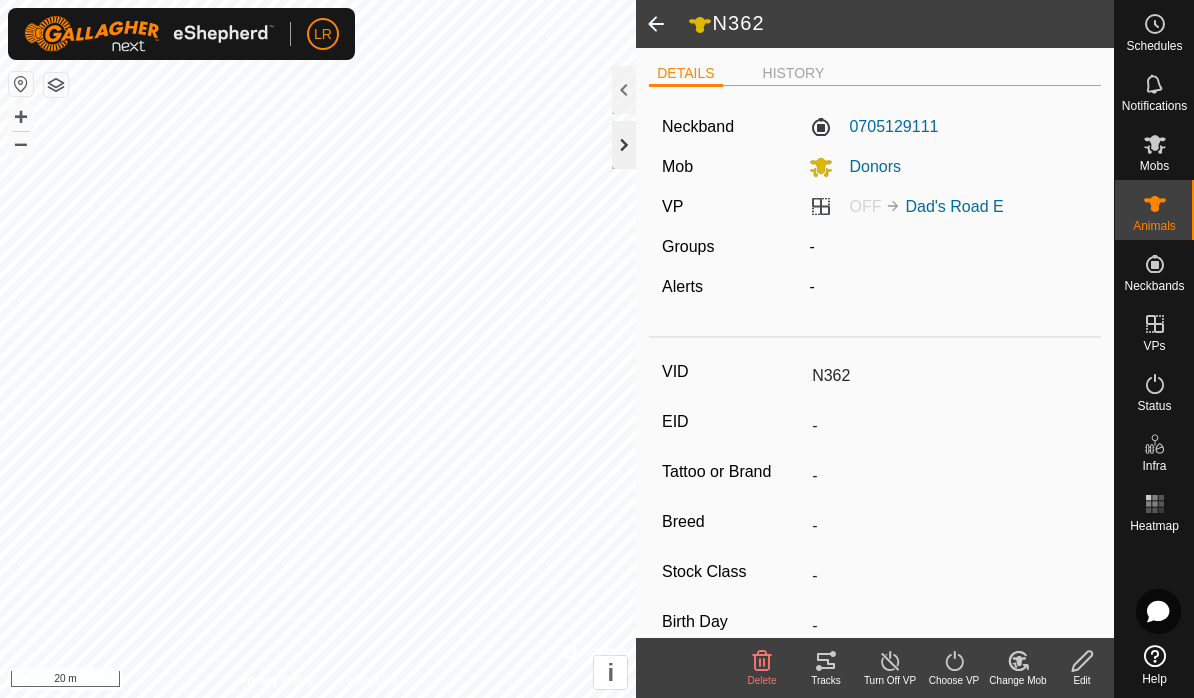 click 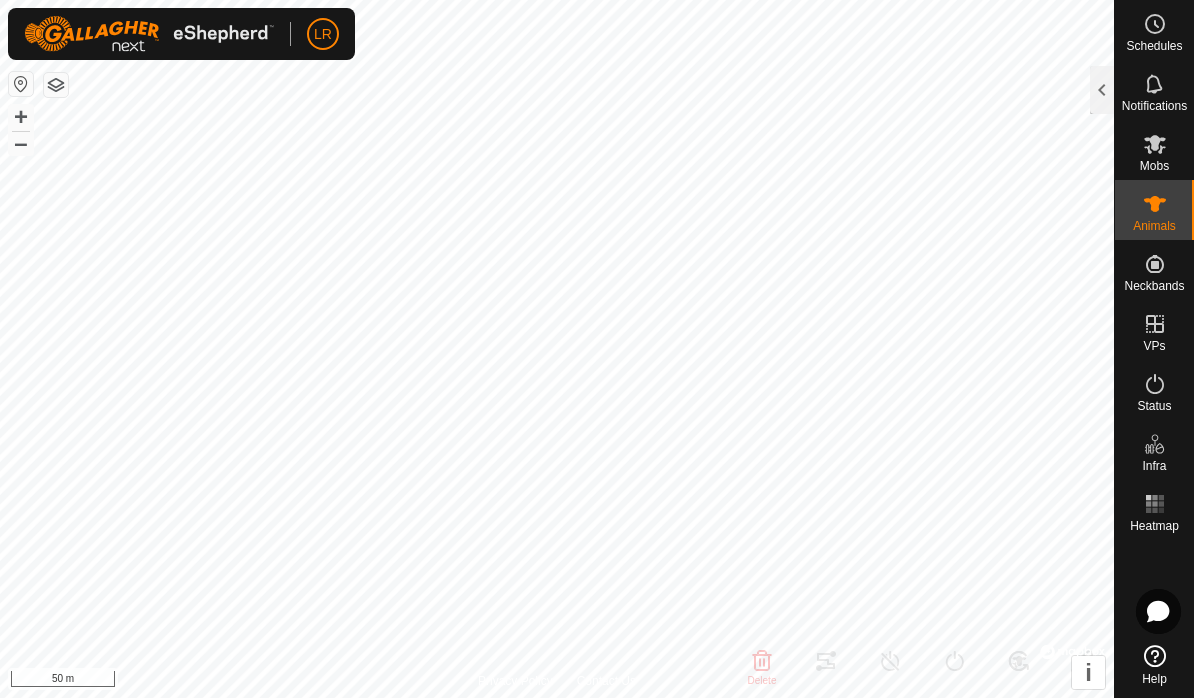 click 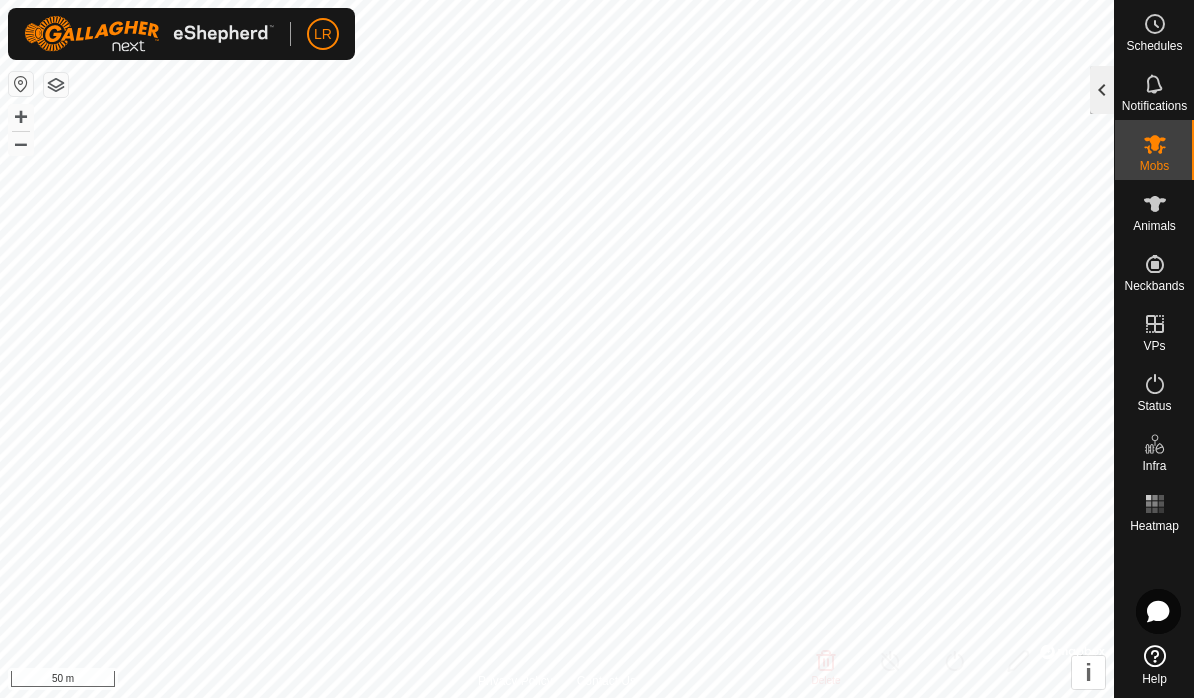 click 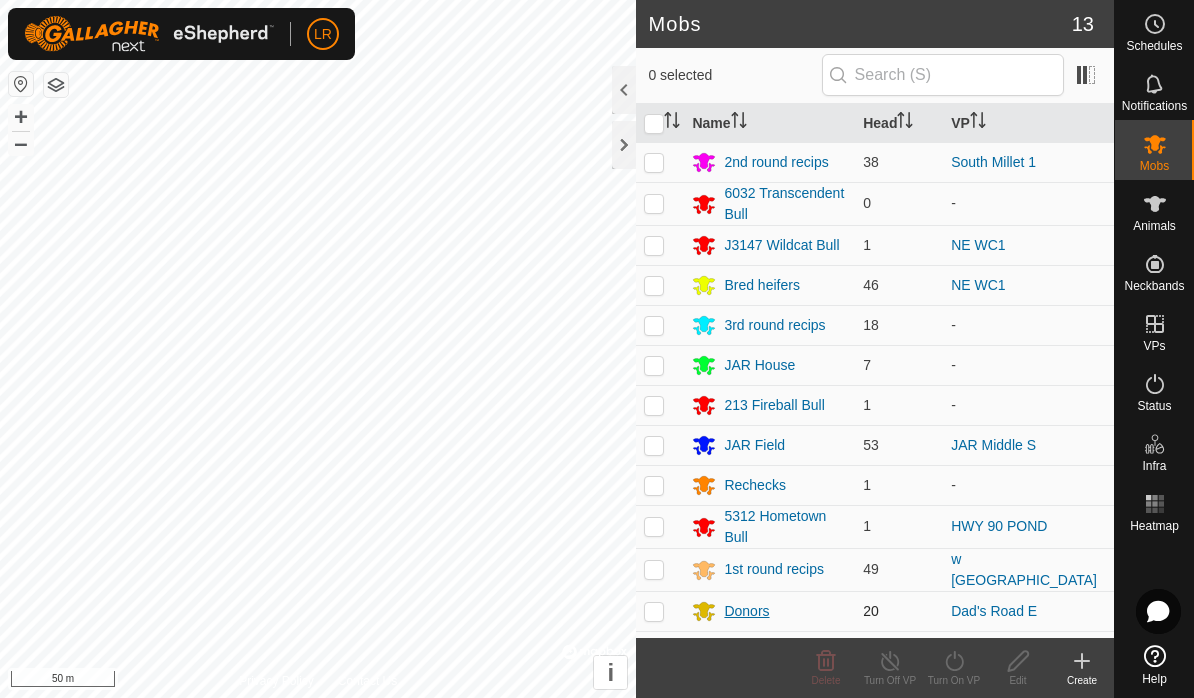 click on "Donors" at bounding box center [746, 611] 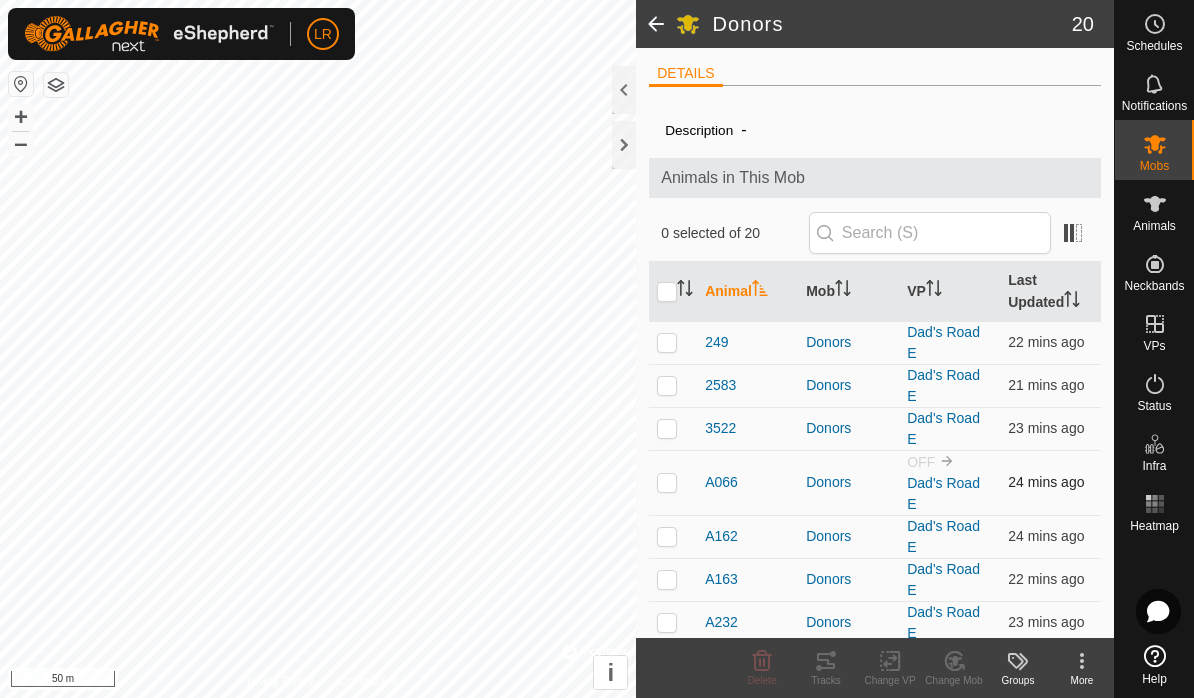 click at bounding box center (667, 482) 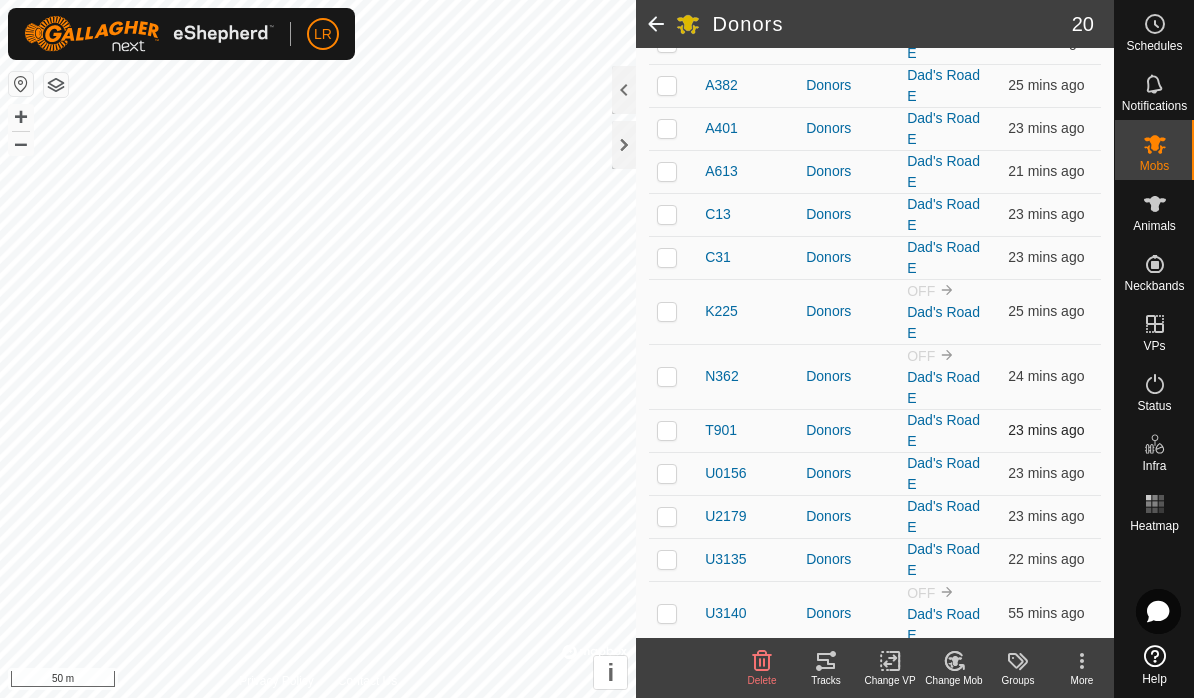 scroll, scrollTop: 583, scrollLeft: 0, axis: vertical 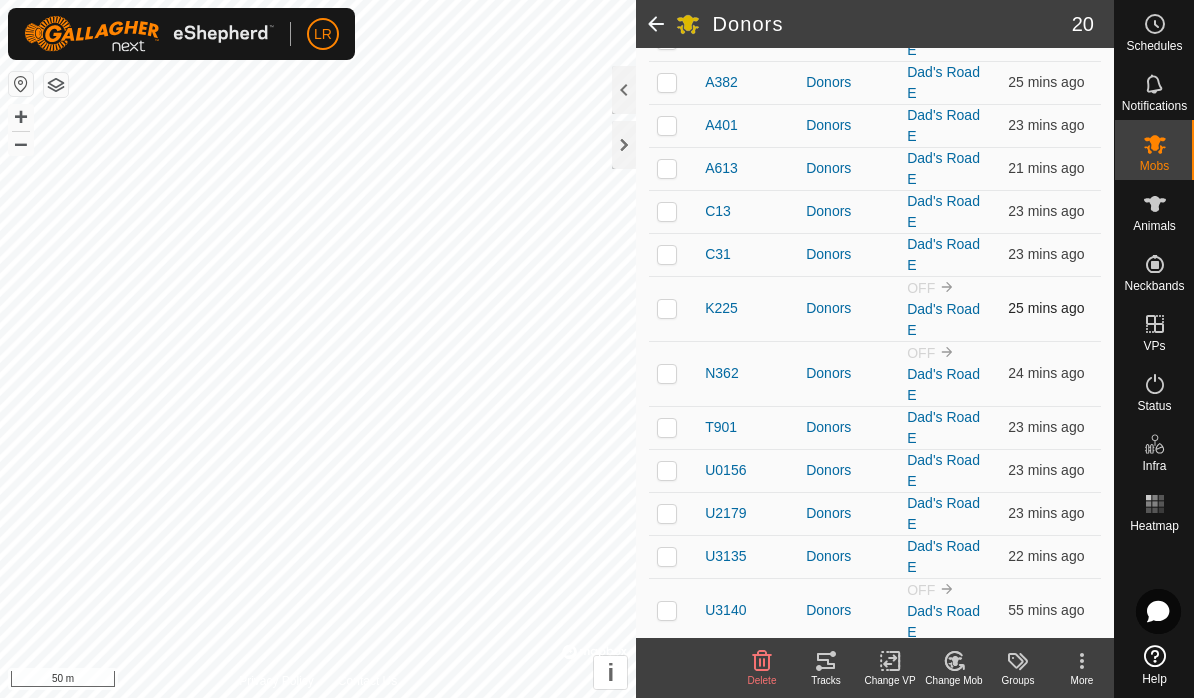 click at bounding box center [667, 308] 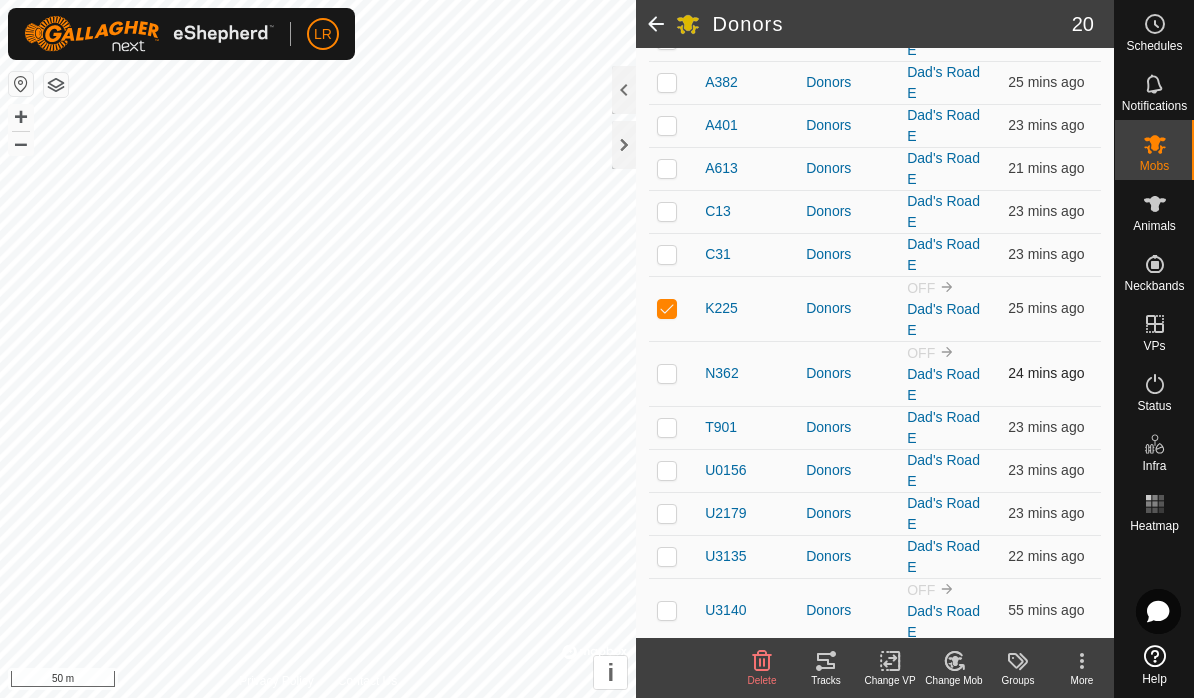 click at bounding box center (667, 373) 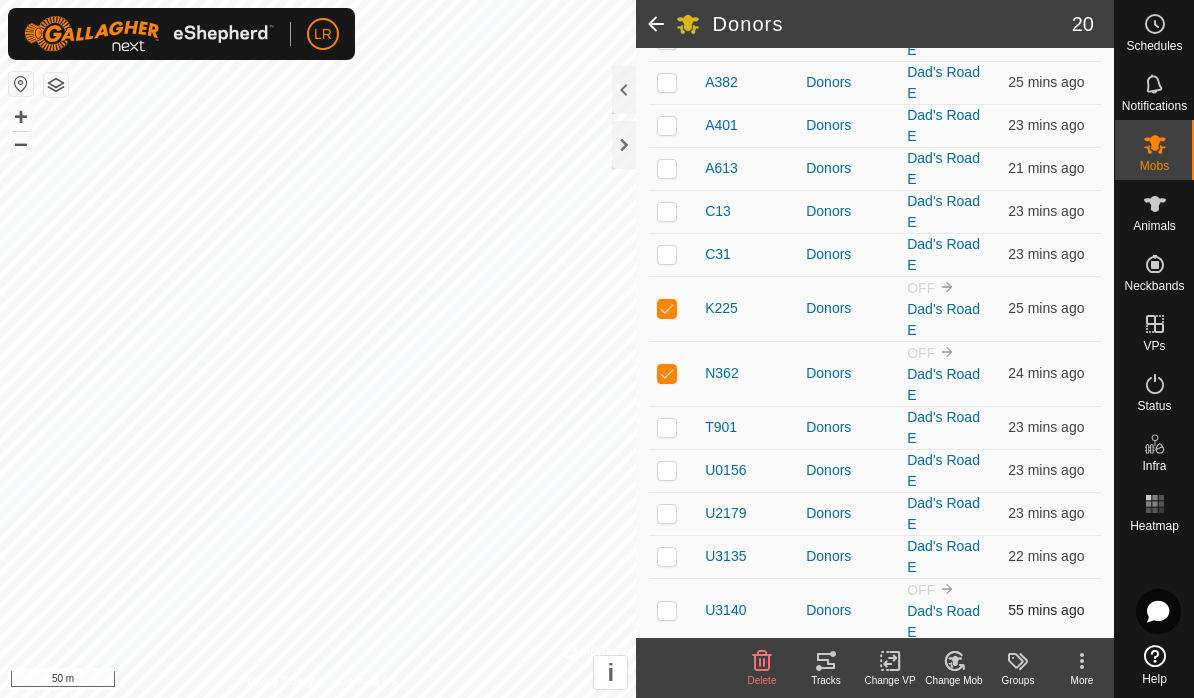 click at bounding box center (667, 610) 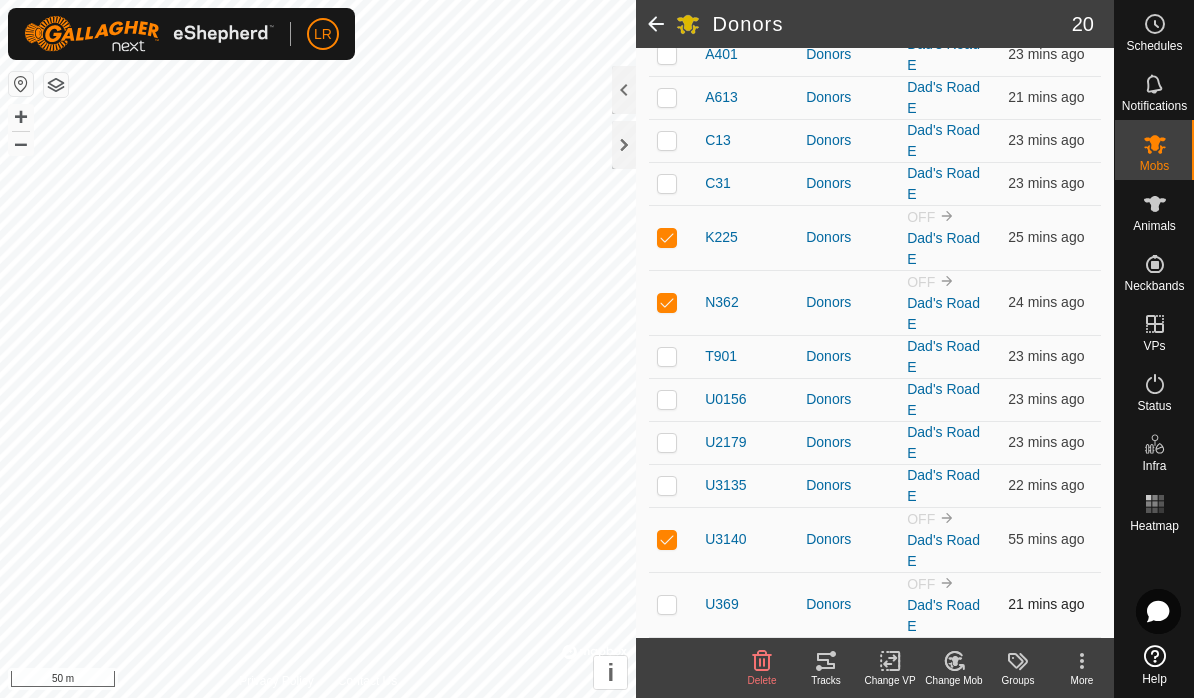 scroll, scrollTop: 655, scrollLeft: 0, axis: vertical 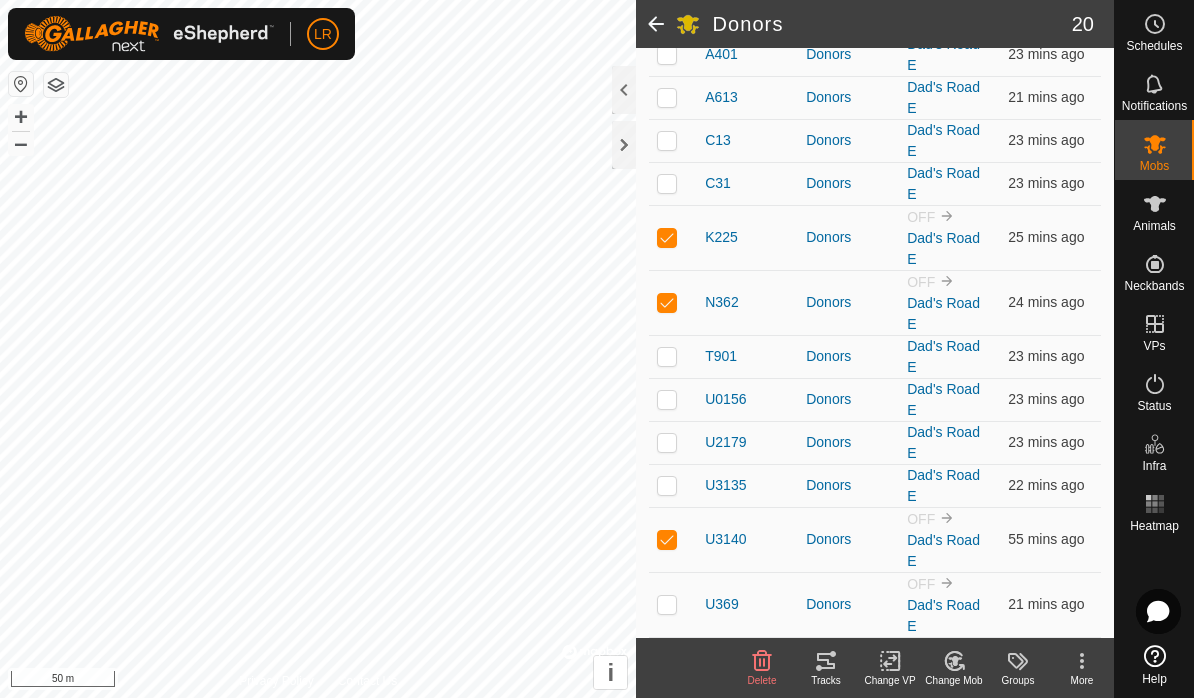 click 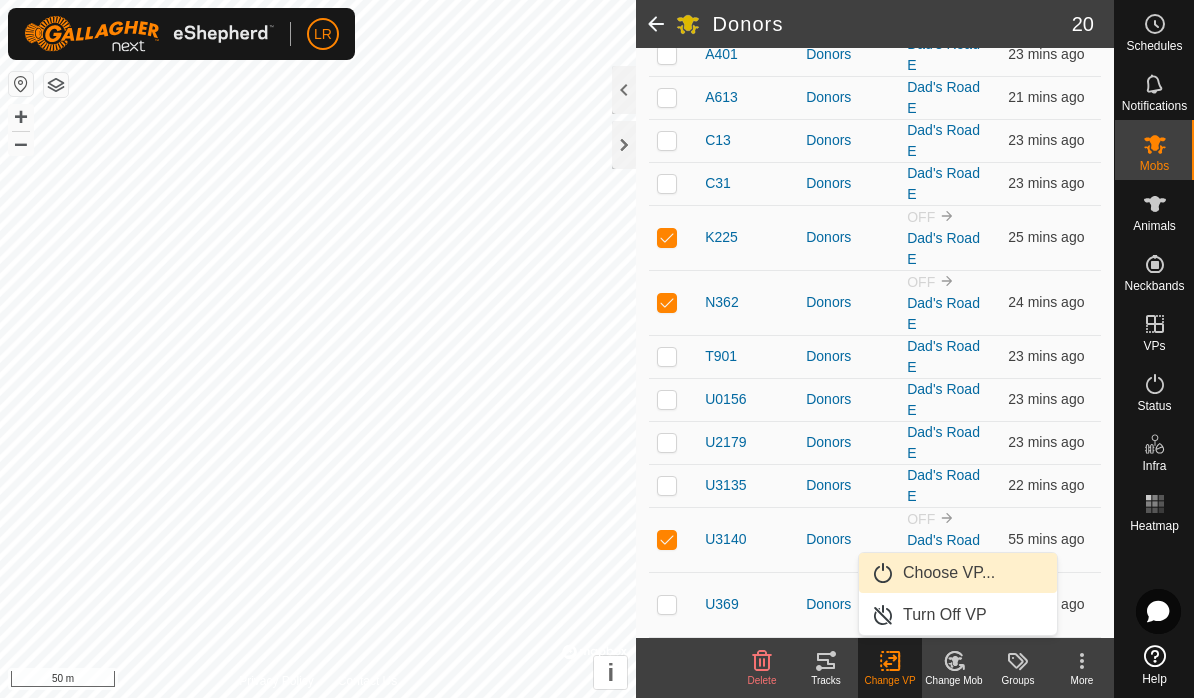 click on "Choose VP..." at bounding box center [949, 573] 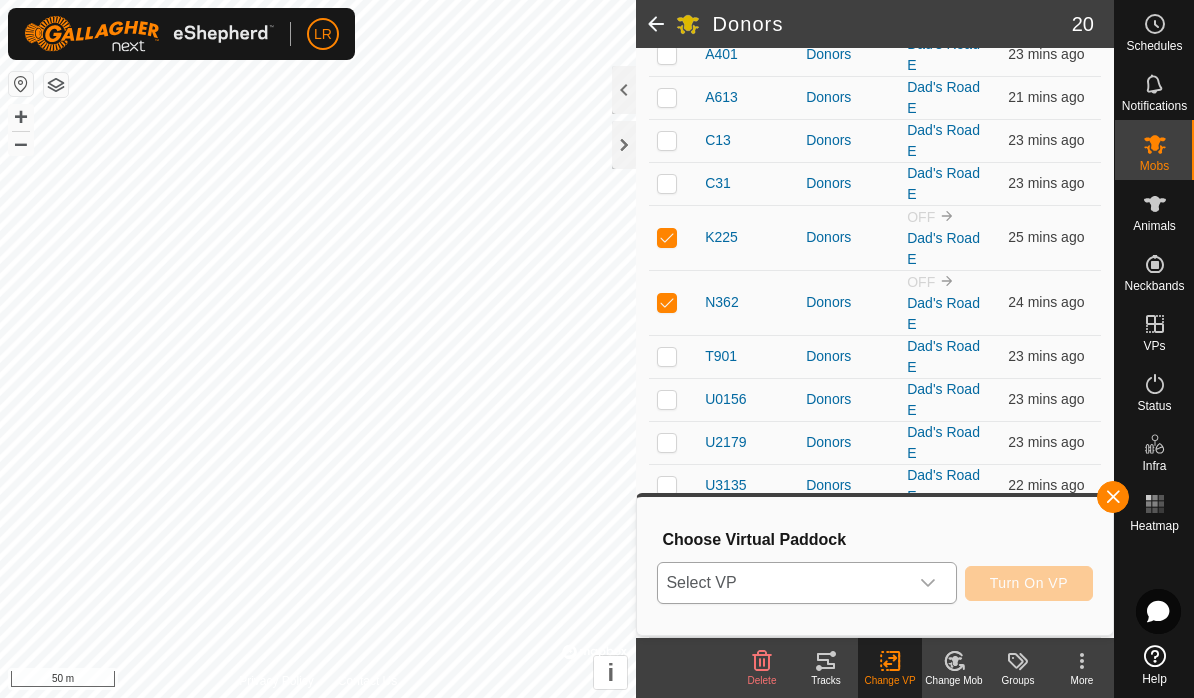 click 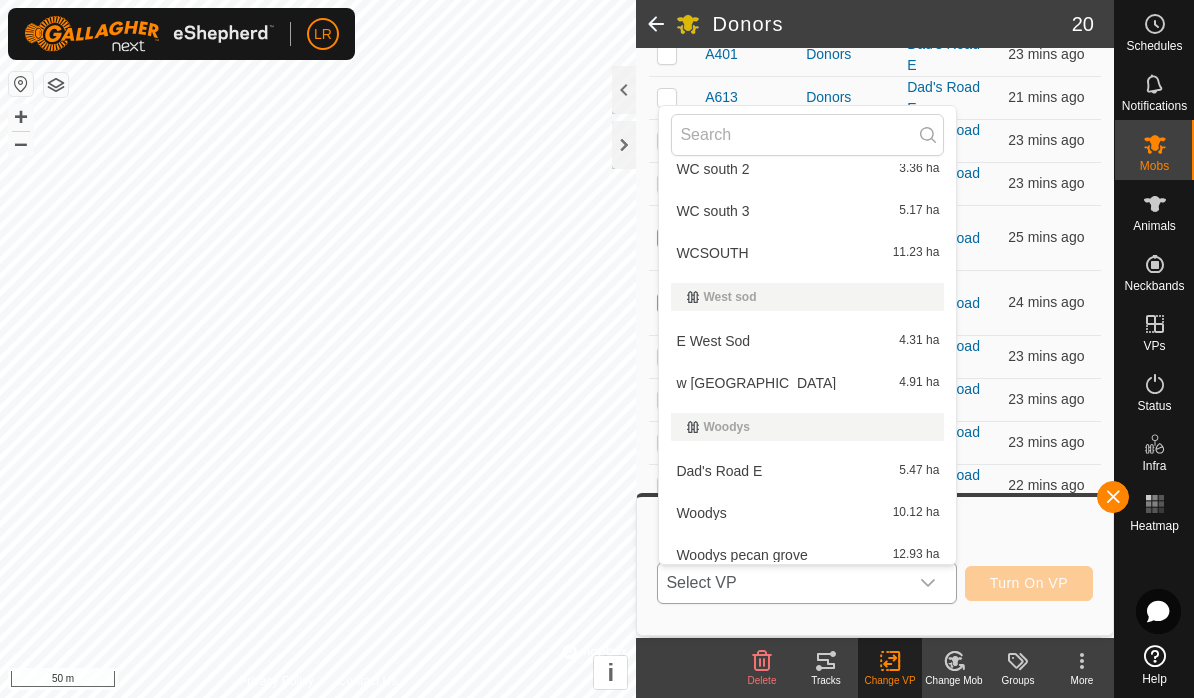 scroll, scrollTop: 1888, scrollLeft: 0, axis: vertical 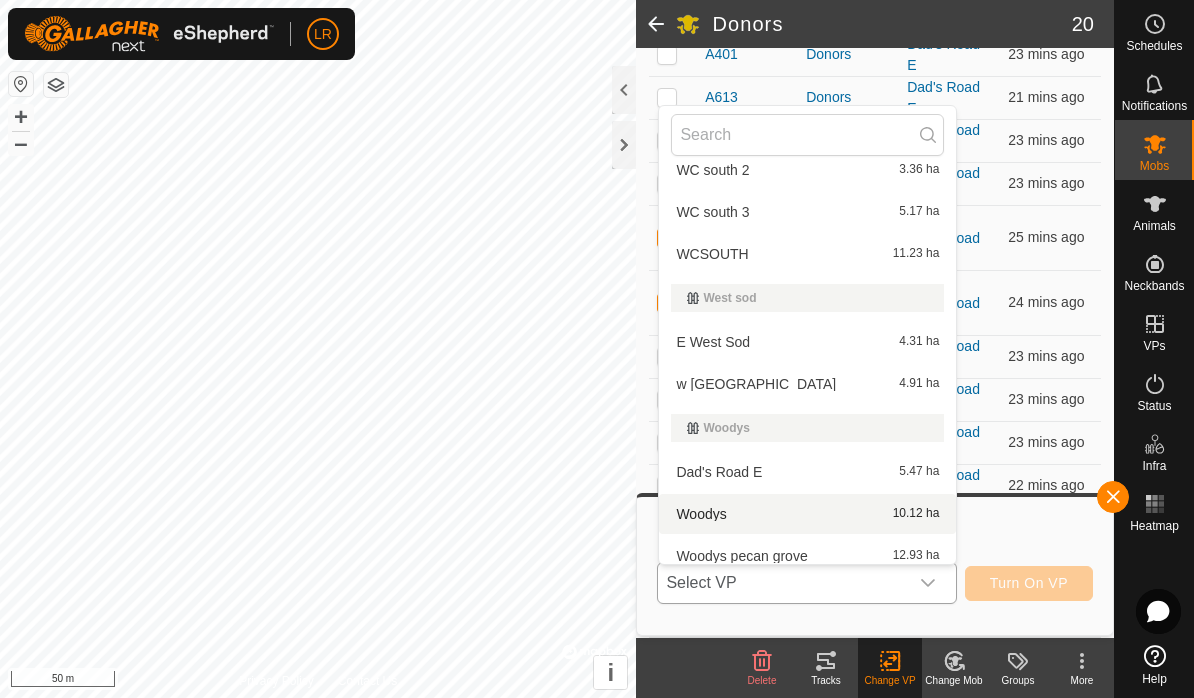 click on "Woodys  10.12 ha" at bounding box center [807, 514] 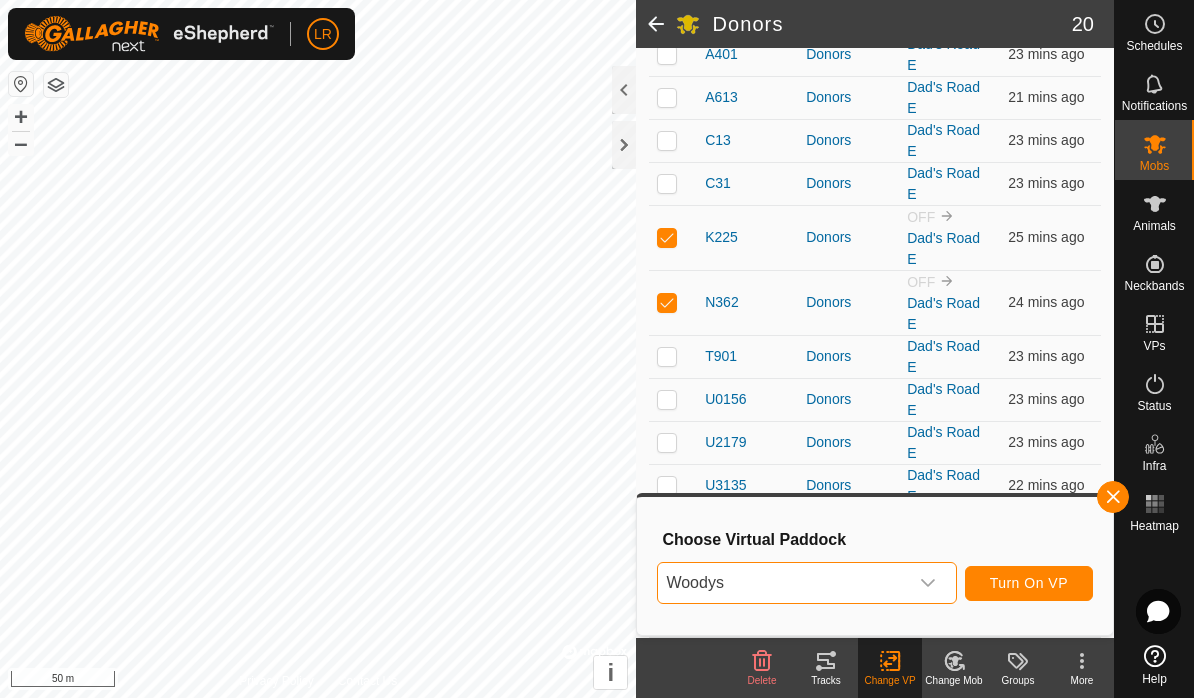 click on "Turn On VP" at bounding box center [1029, 583] 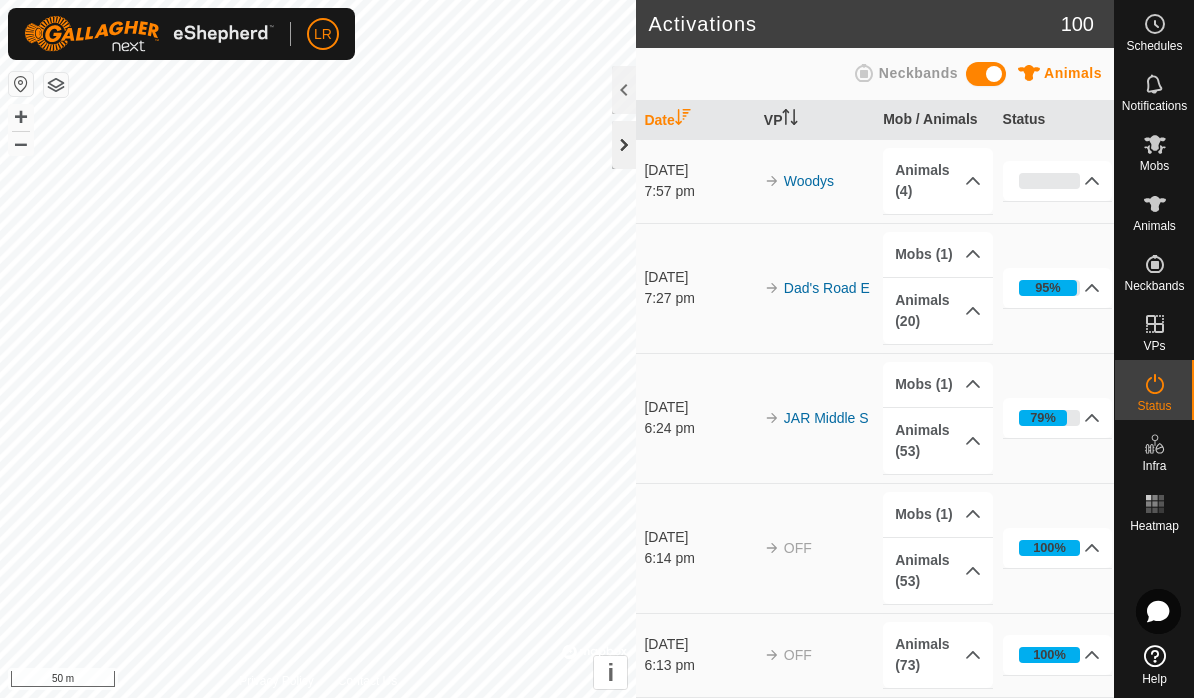 click 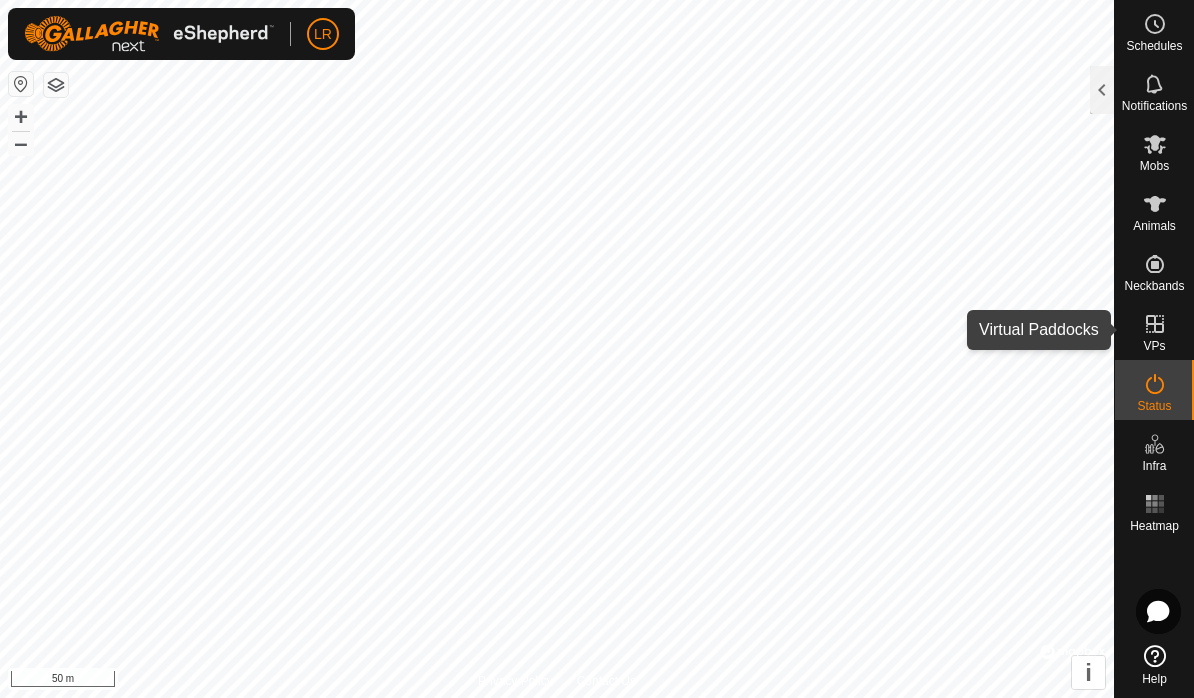 click 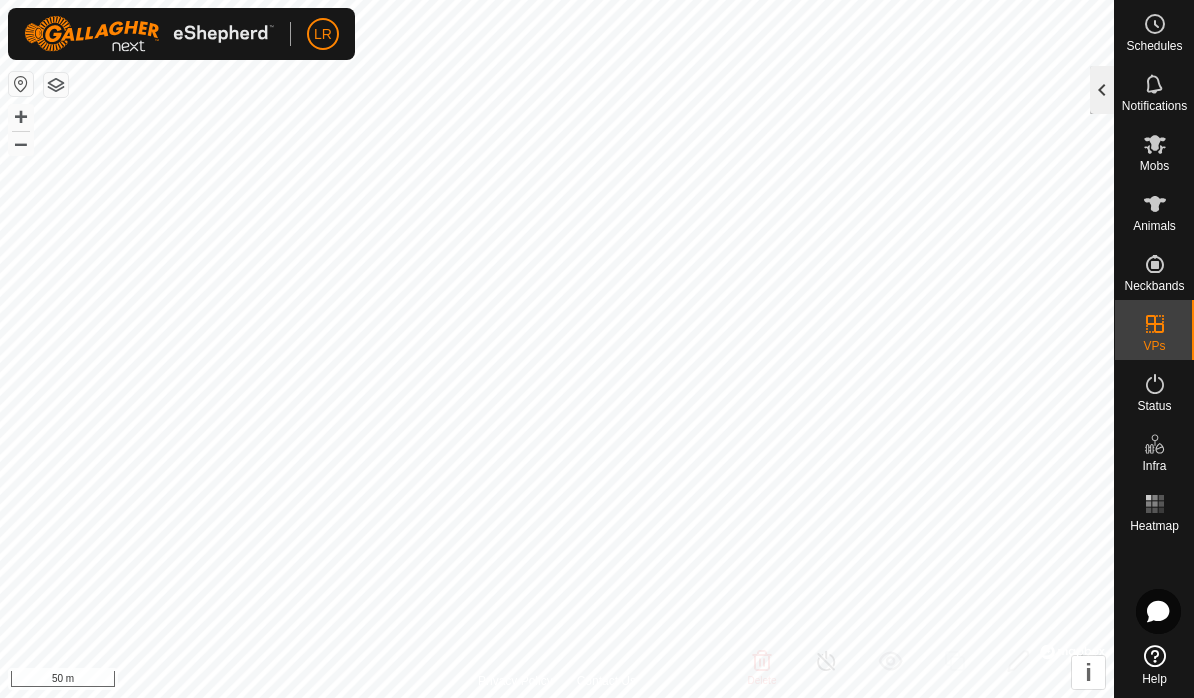 click 